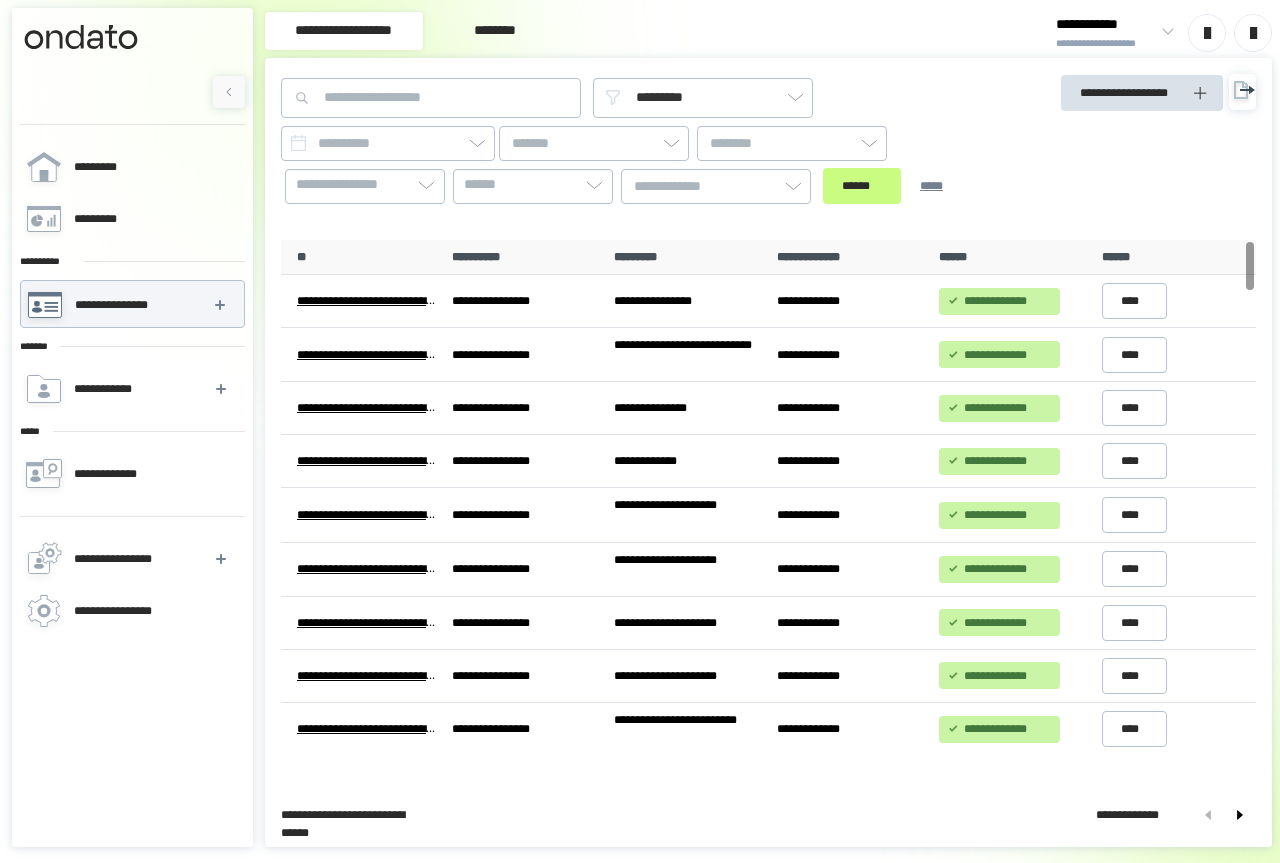 scroll, scrollTop: 0, scrollLeft: 0, axis: both 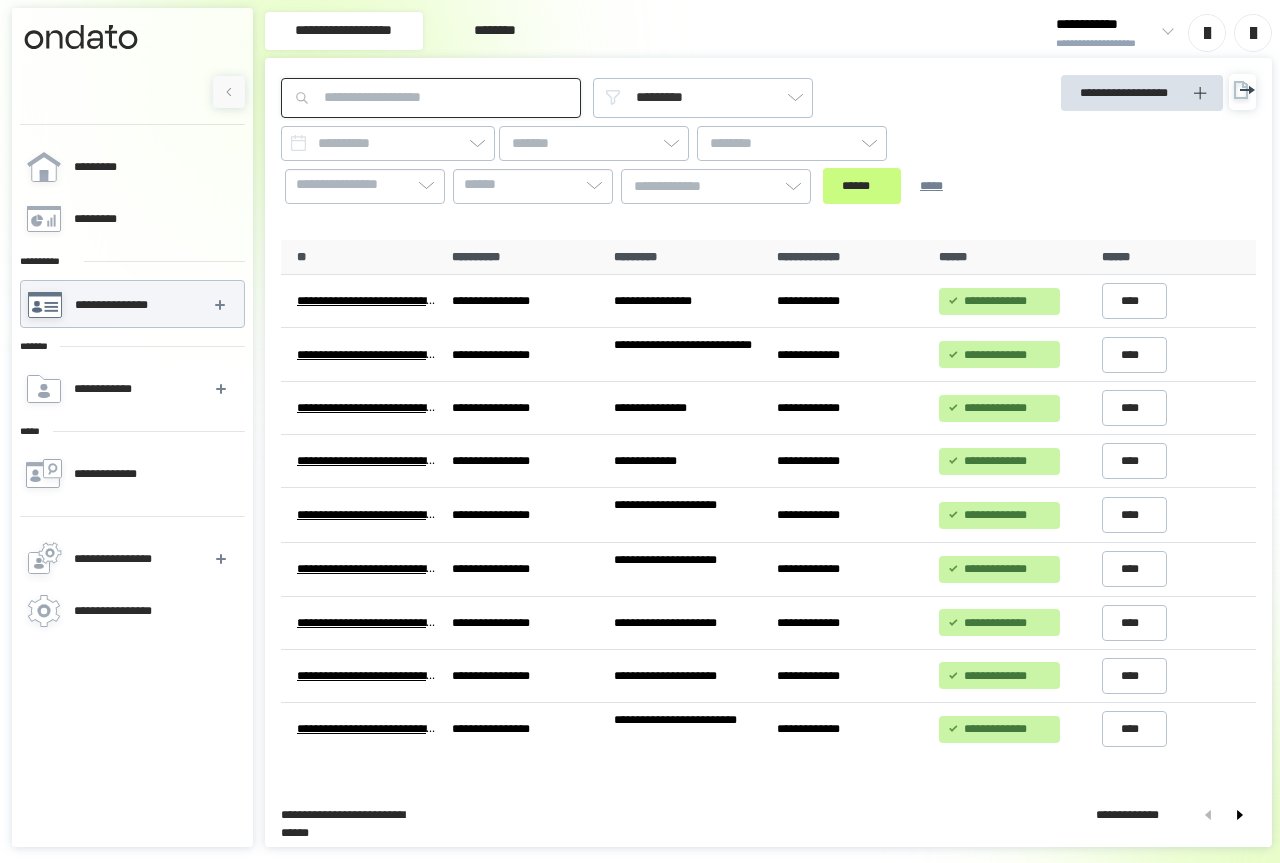 click at bounding box center (431, 98) 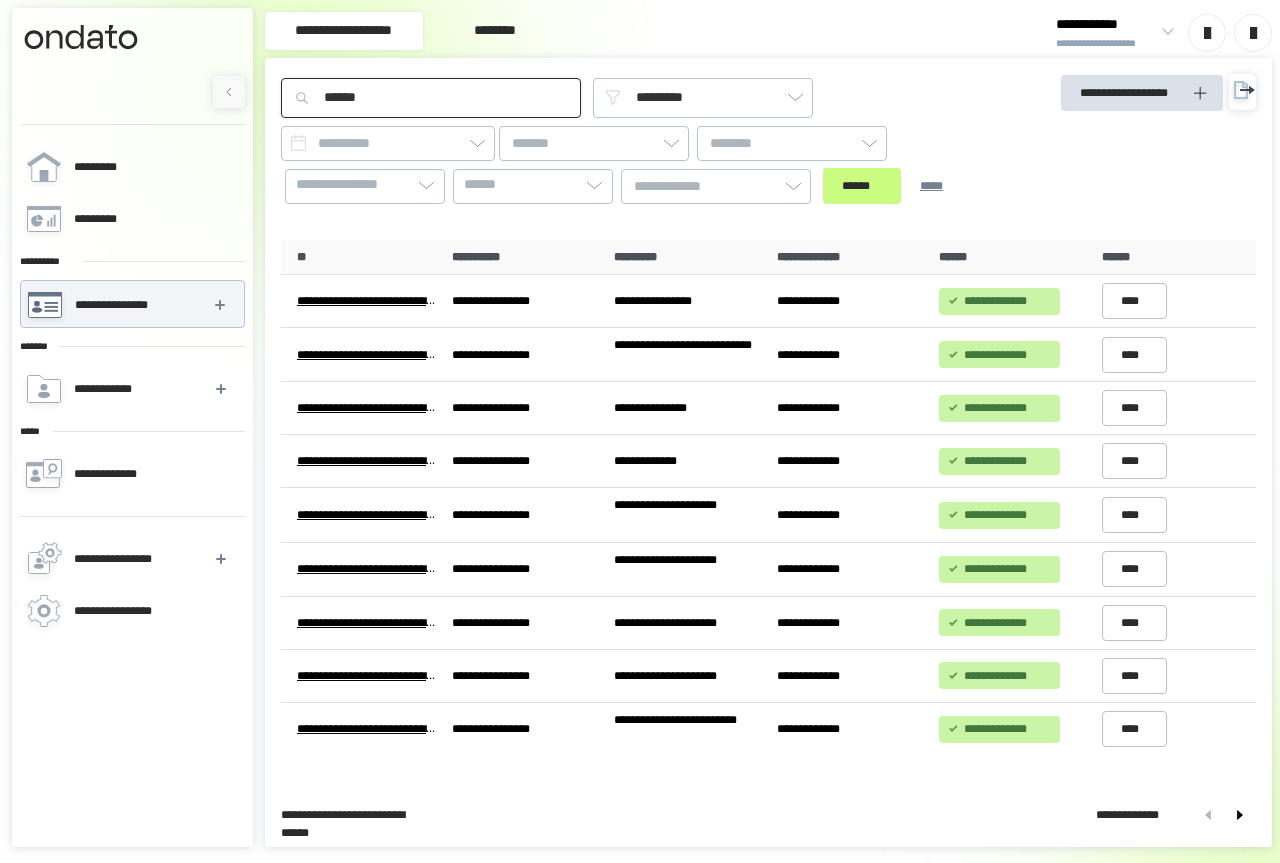 type on "******" 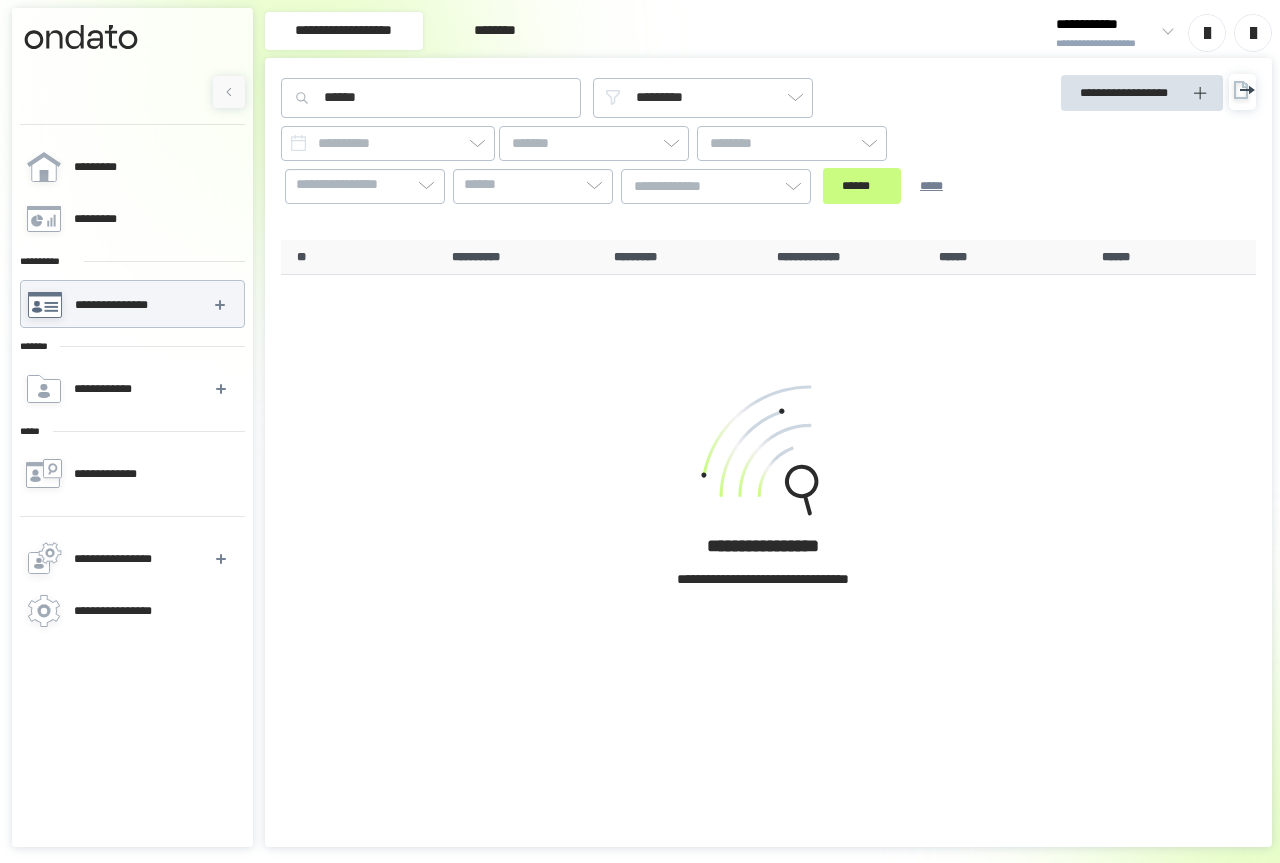 click on "**********" at bounding box center [645, 149] 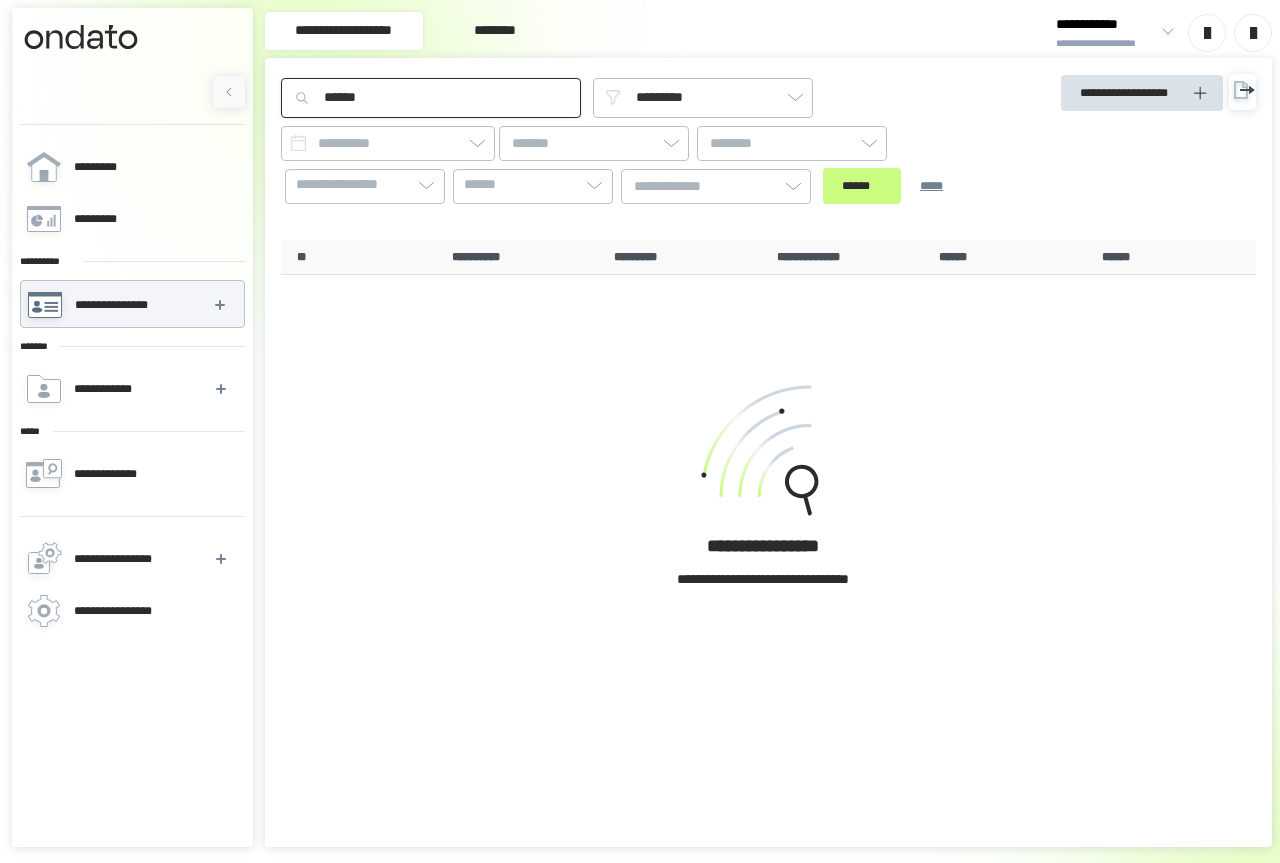 click on "******" at bounding box center (431, 98) 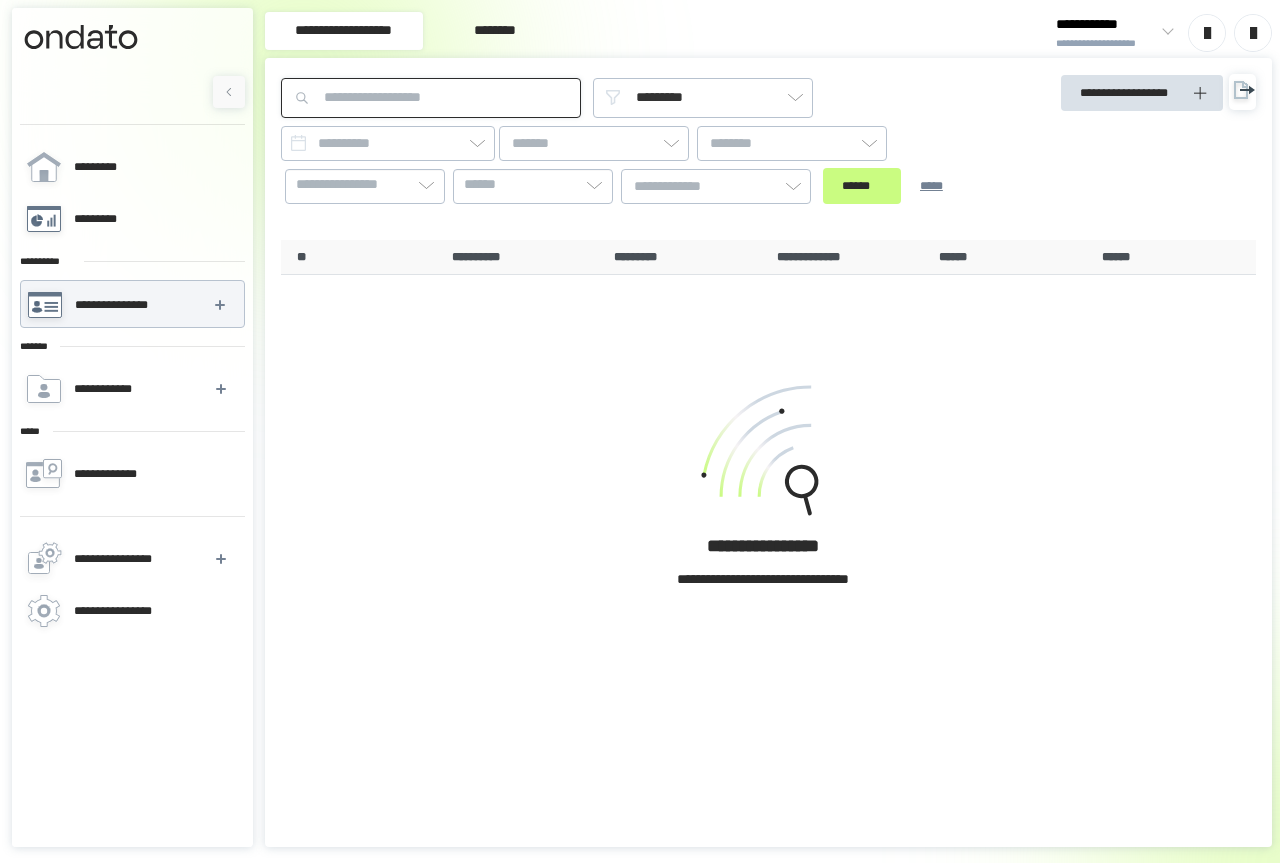 type 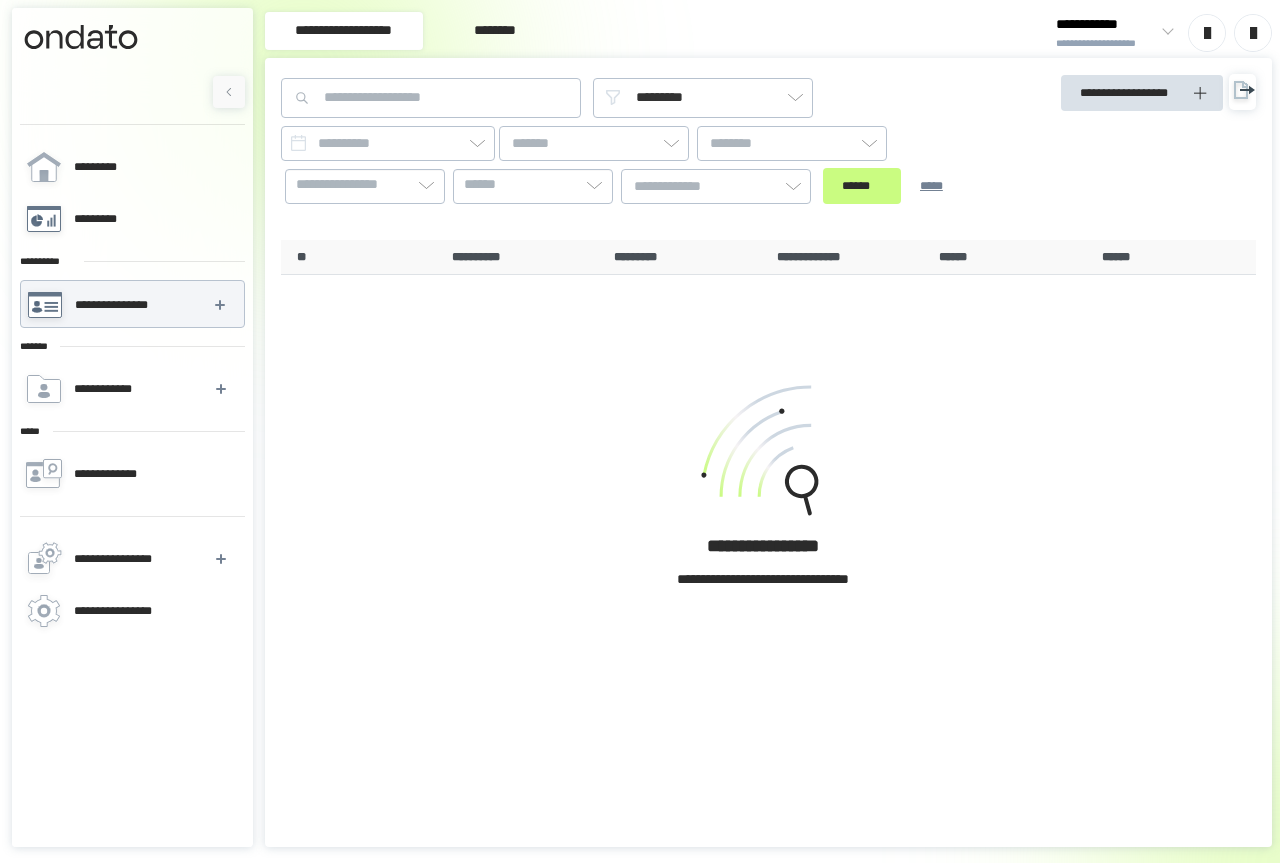 click on "*********" at bounding box center (105, 219) 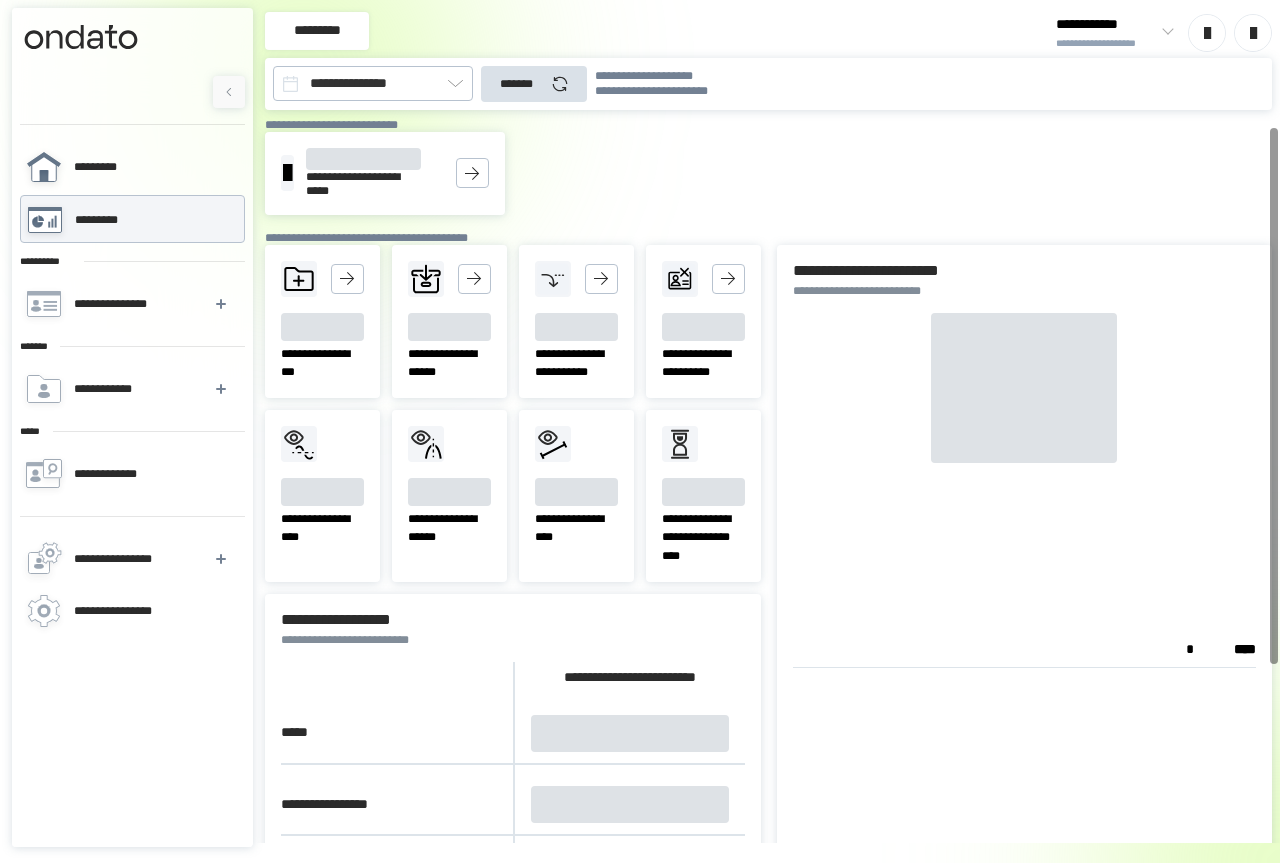 click on "*********" at bounding box center (107, 167) 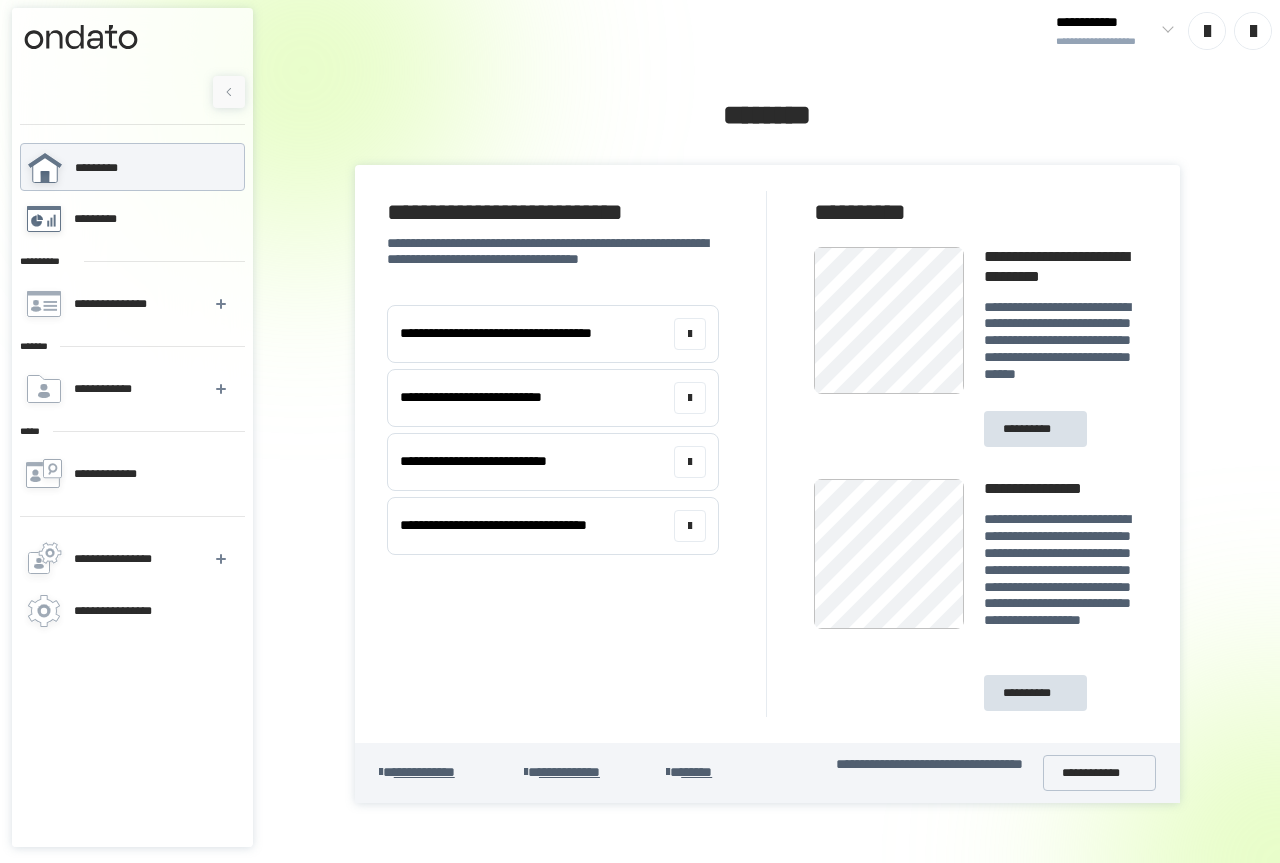 click on "*********" at bounding box center (131, 219) 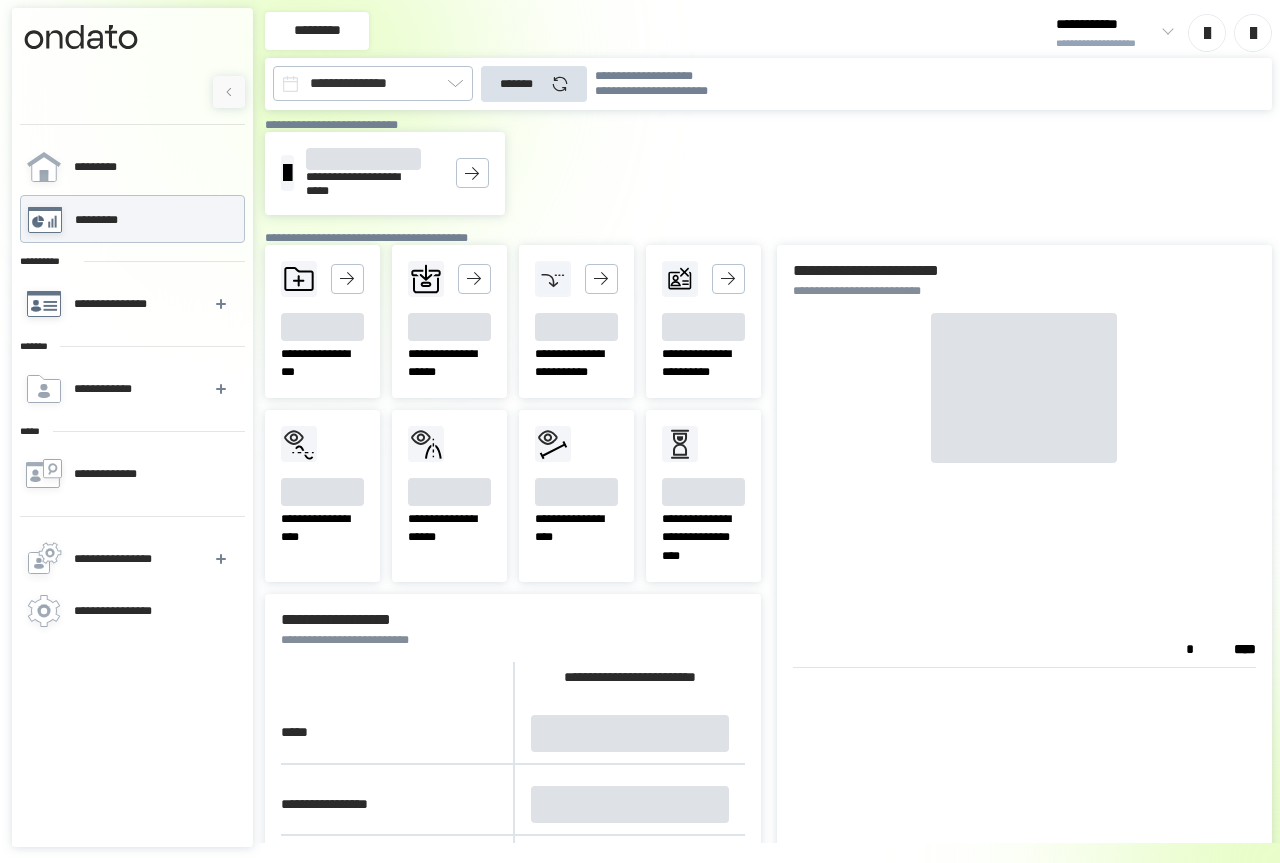 click on "**********" at bounding box center (114, 304) 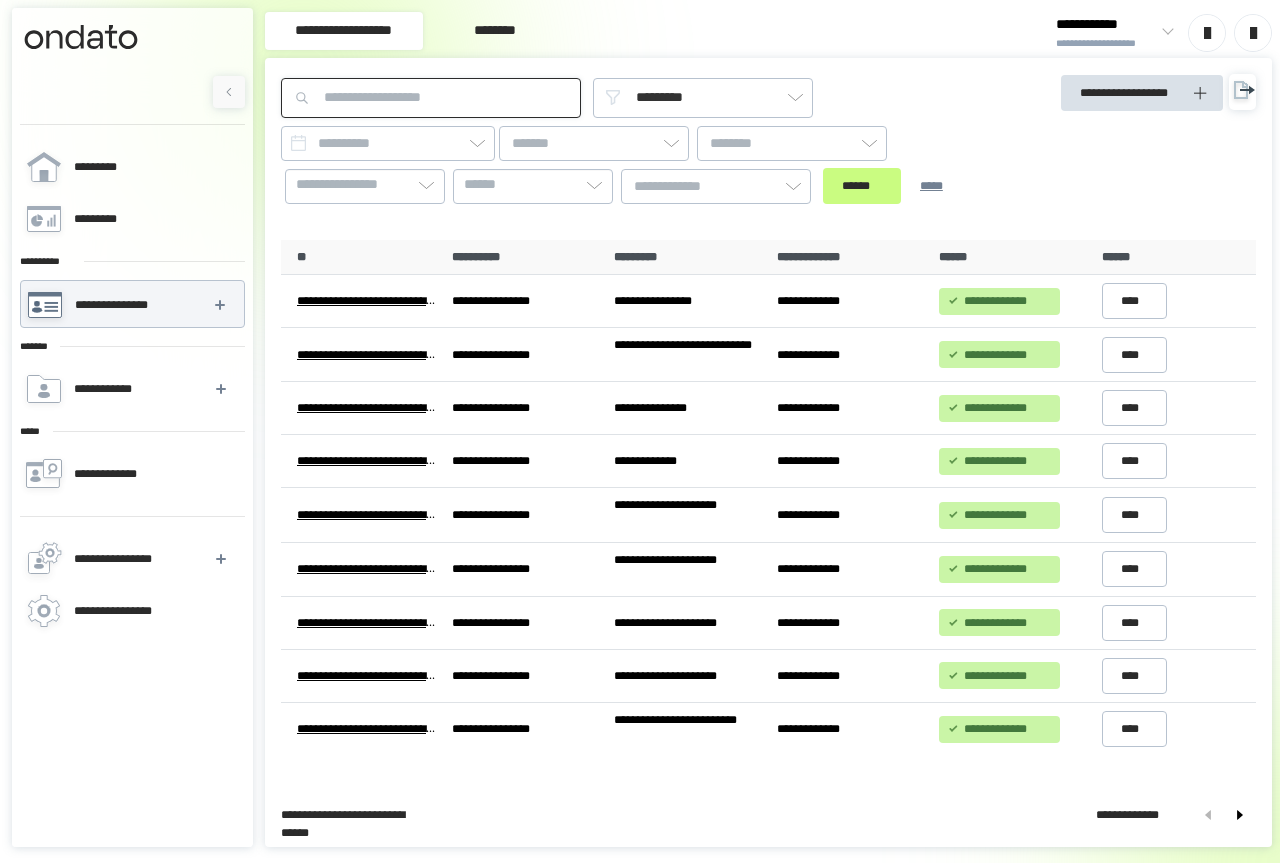 click at bounding box center (431, 98) 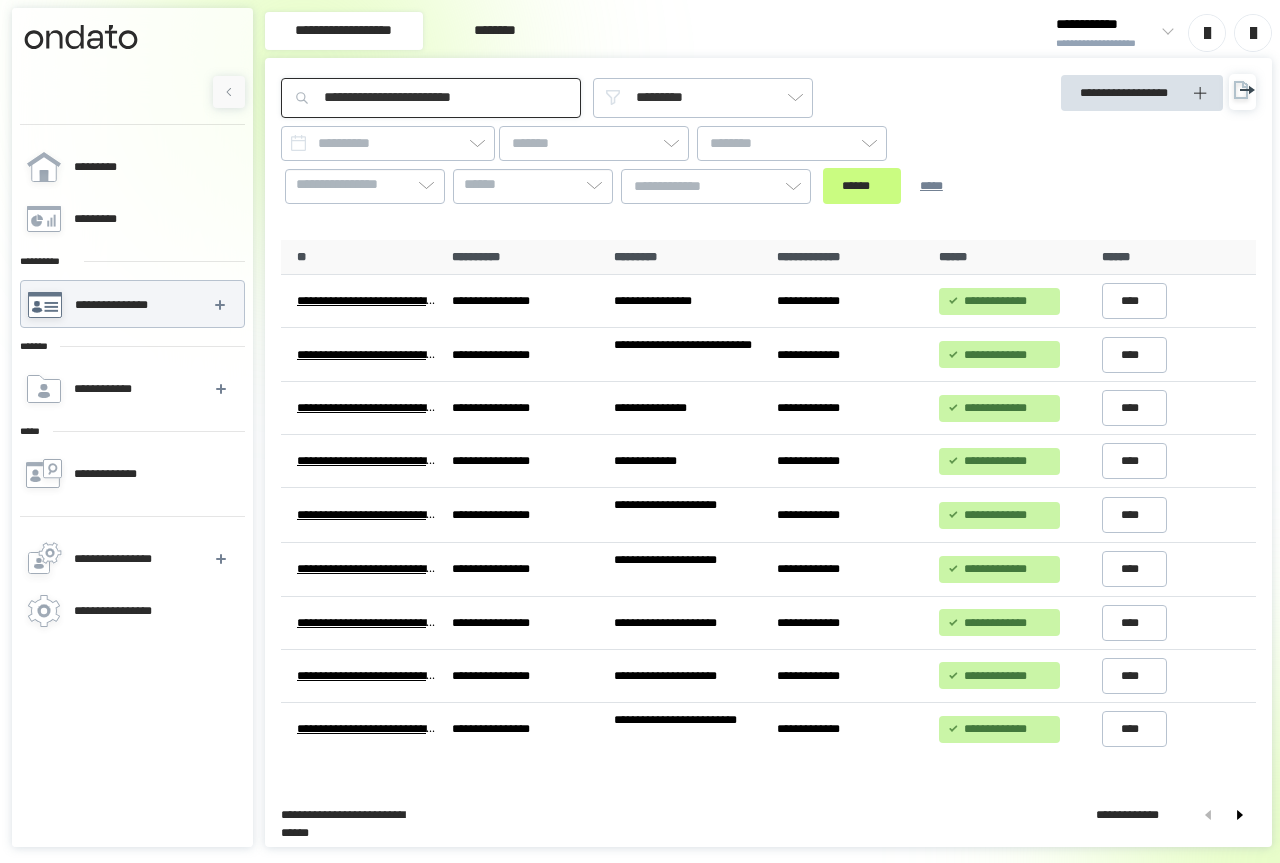 click on "******" at bounding box center (862, 186) 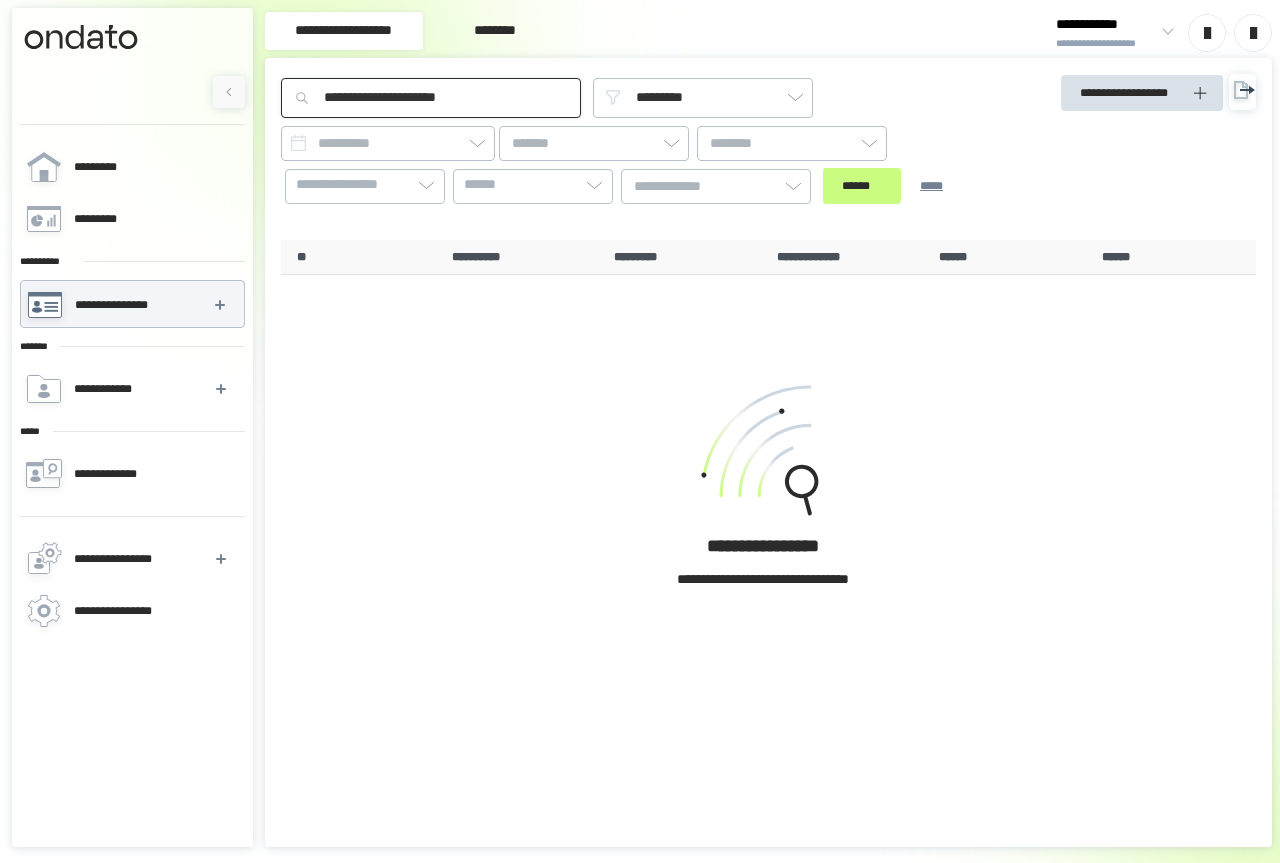 type on "**********" 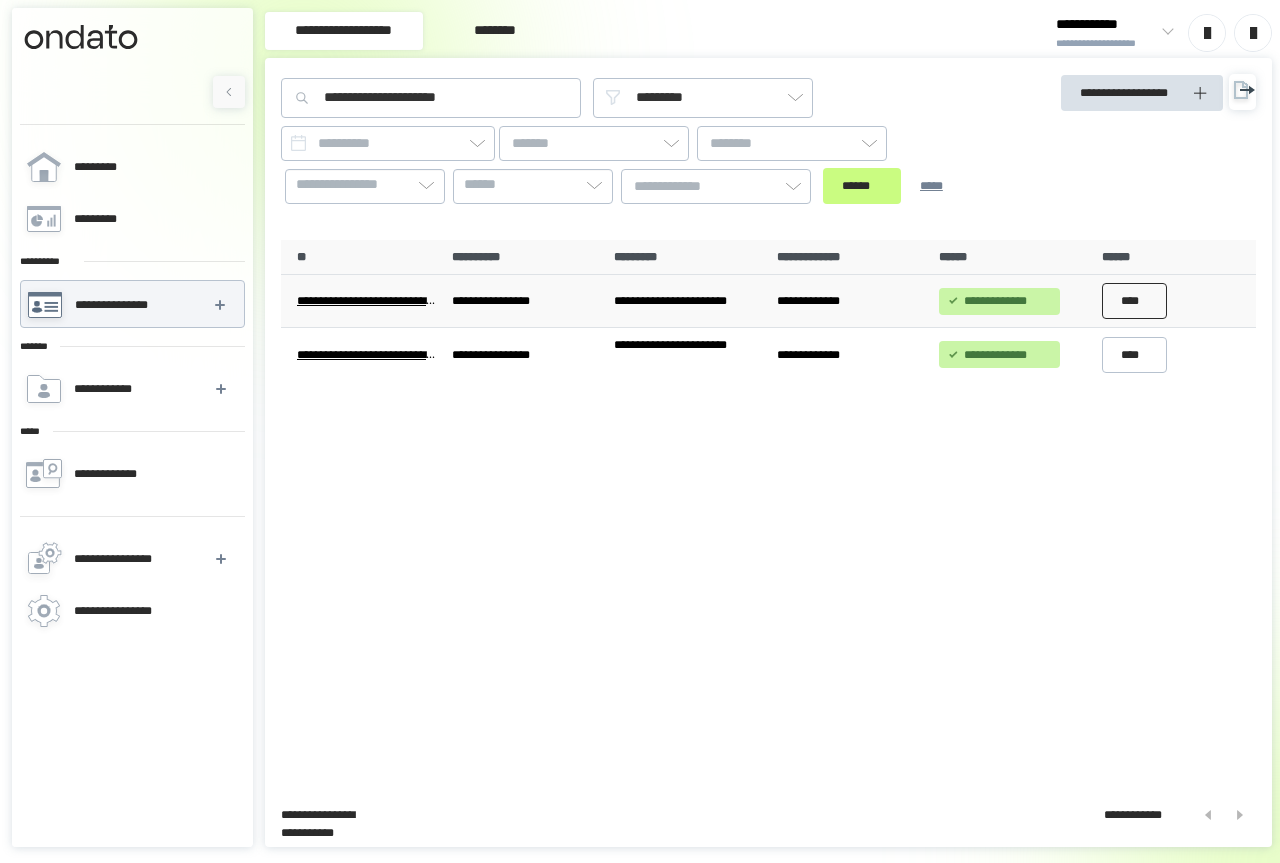 click on "****" at bounding box center [1135, 301] 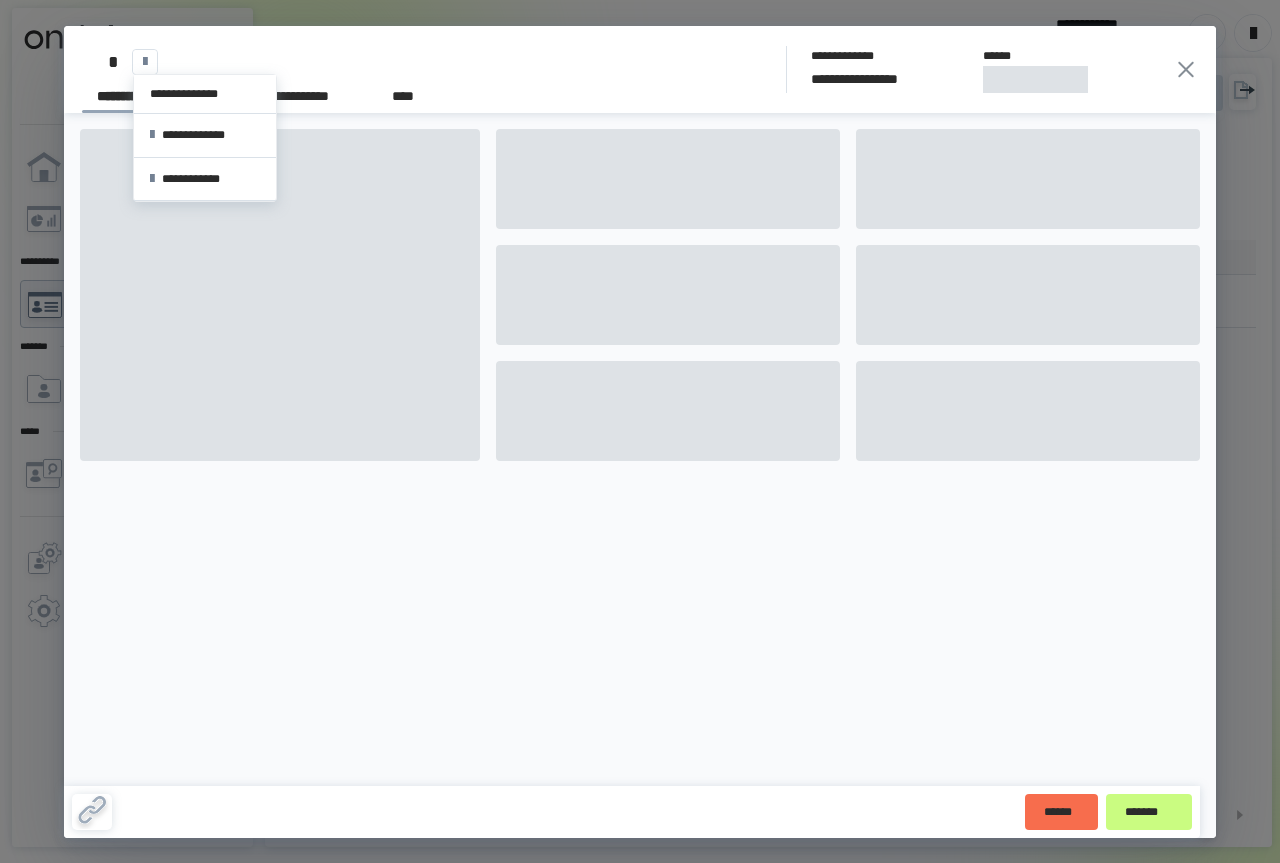 click at bounding box center [145, 62] 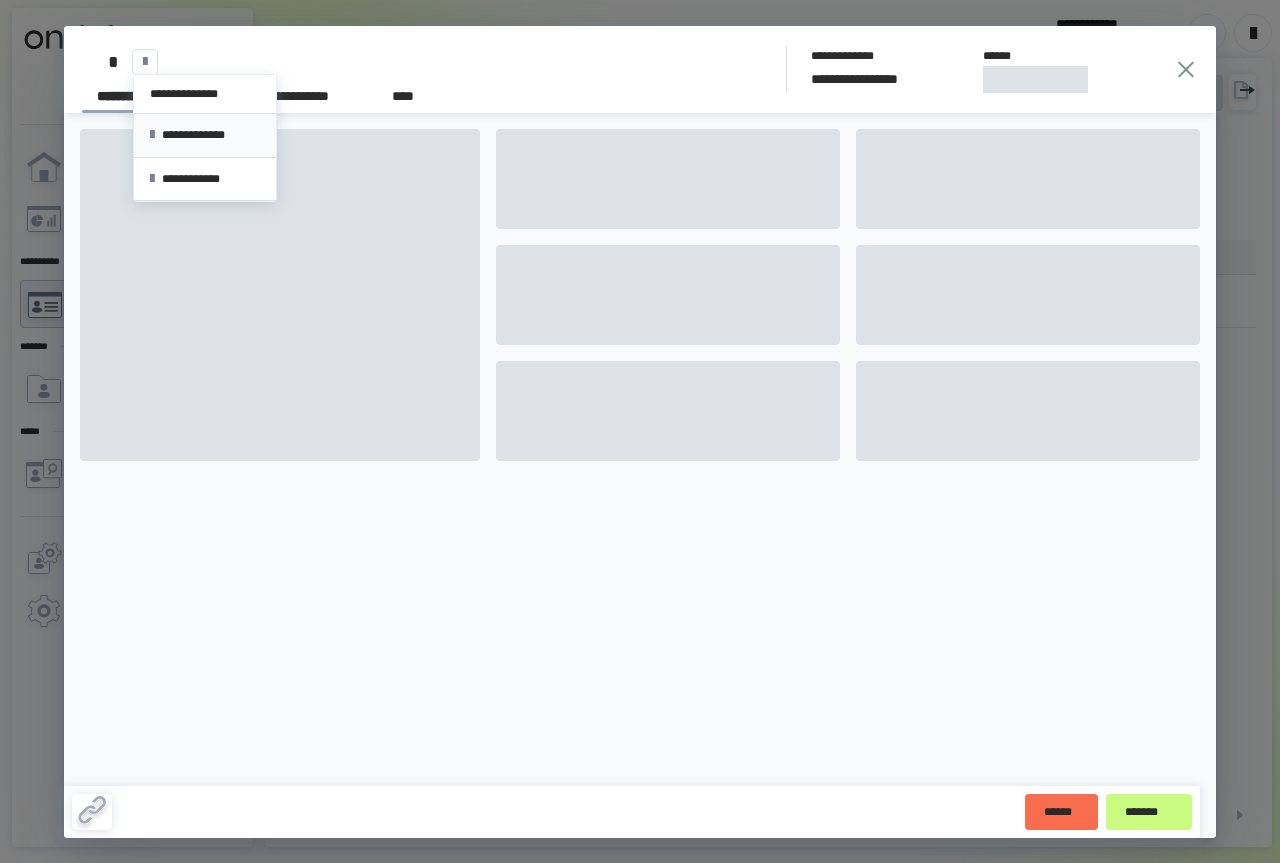 click on "**********" at bounding box center [205, 135] 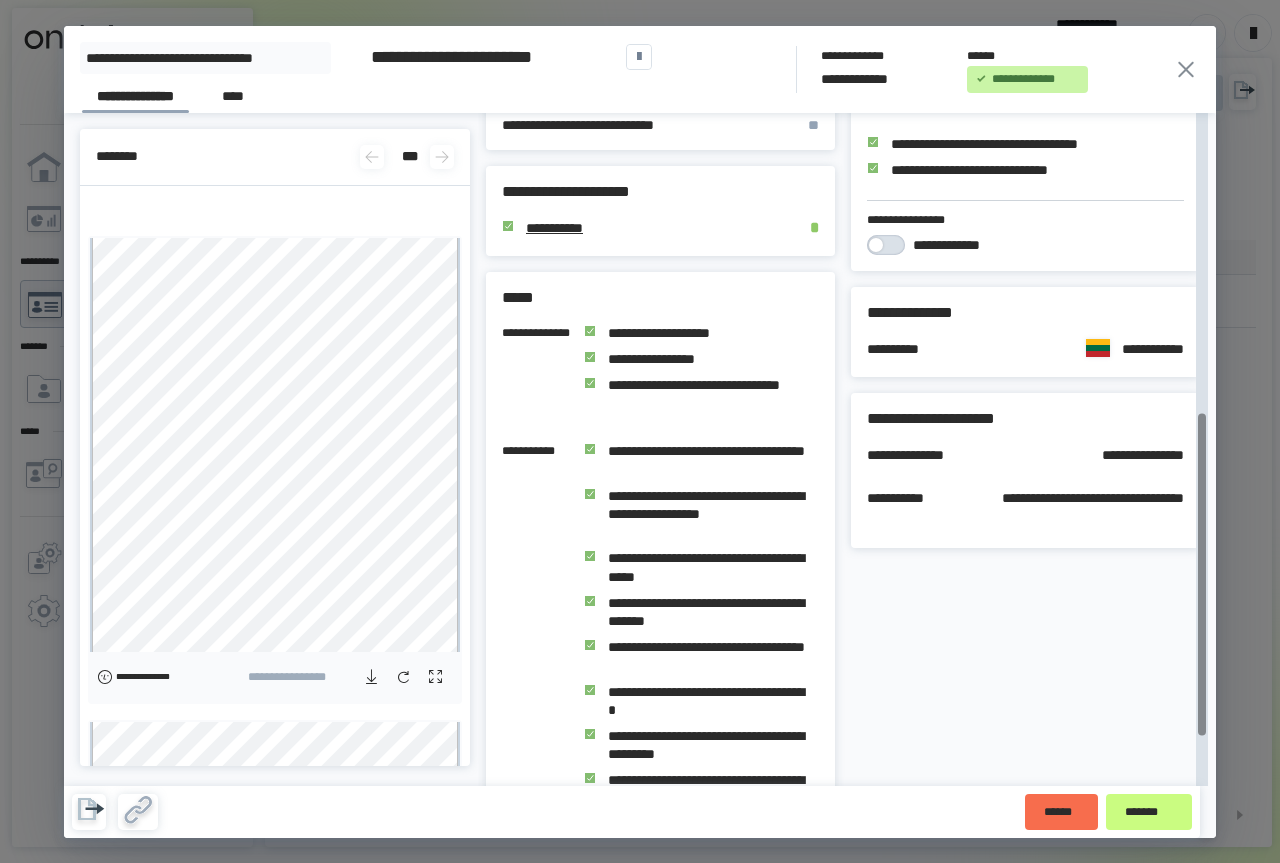 scroll, scrollTop: 722, scrollLeft: 0, axis: vertical 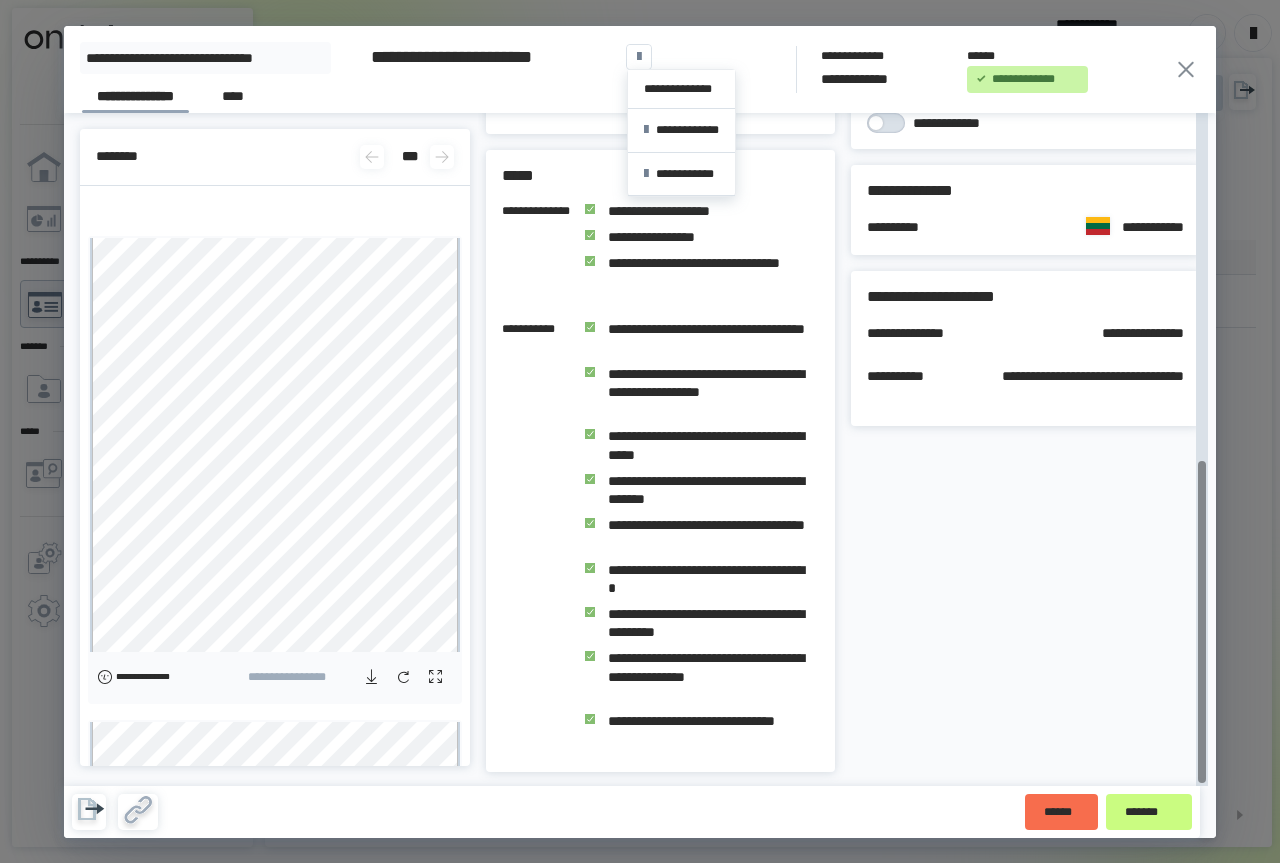 click at bounding box center [639, 57] 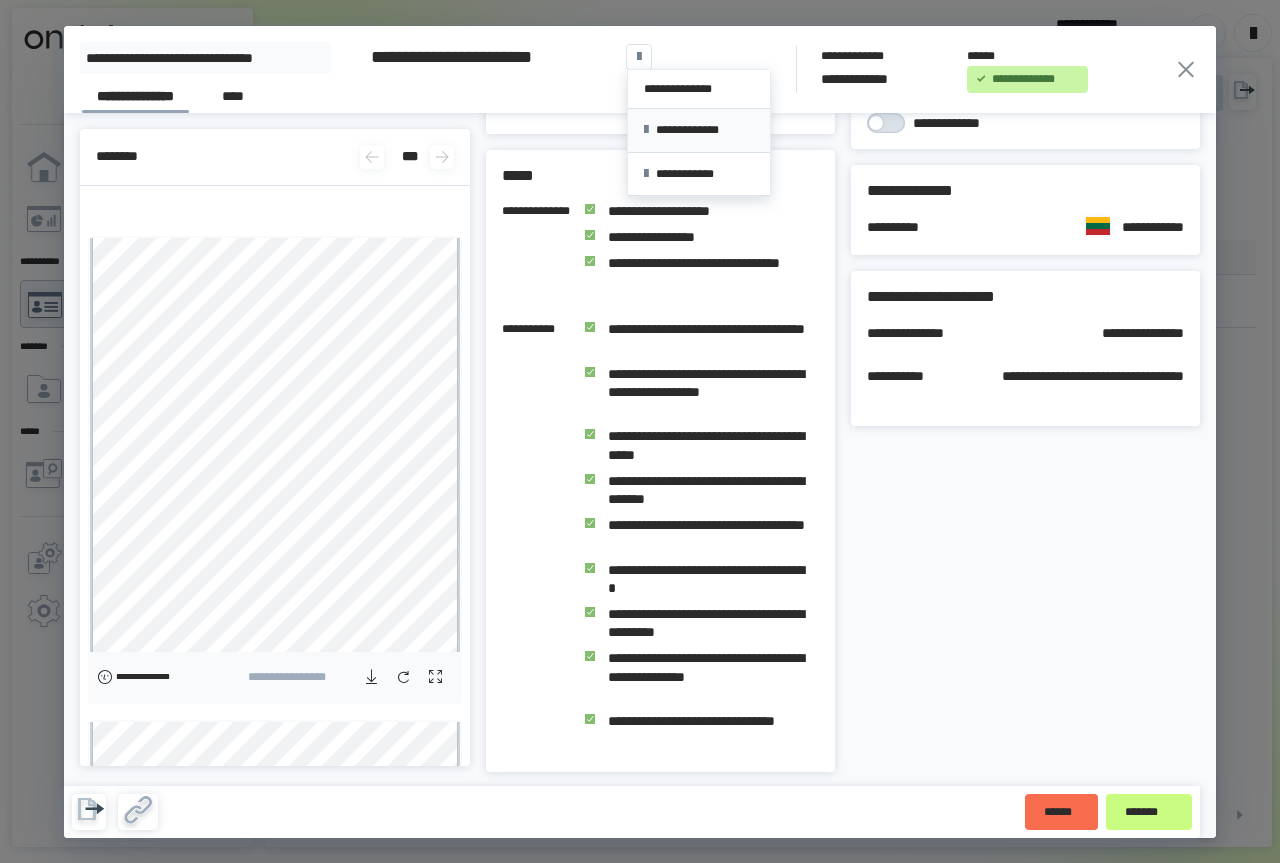 click on "**********" at bounding box center [699, 130] 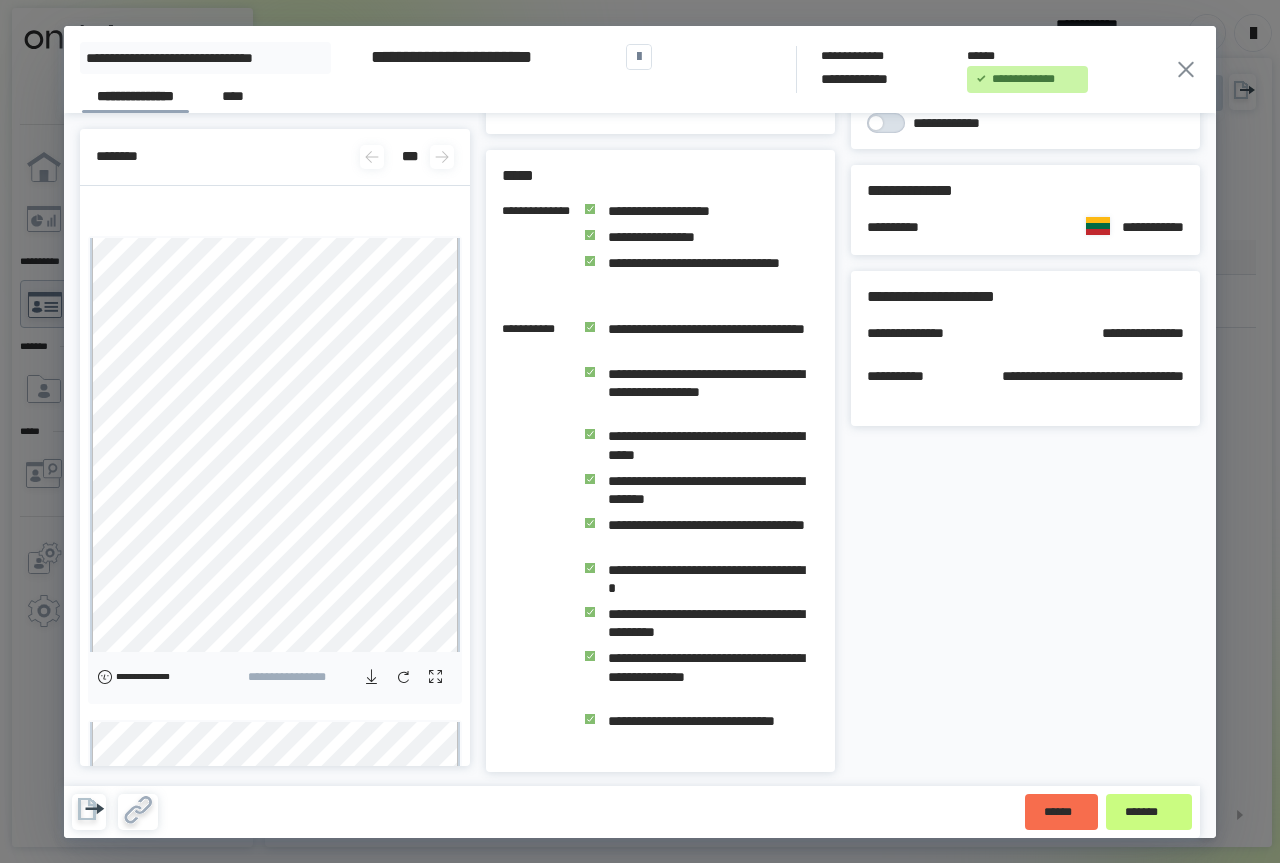 drag, startPoint x: 1189, startPoint y: 66, endPoint x: 1183, endPoint y: 78, distance: 13.416408 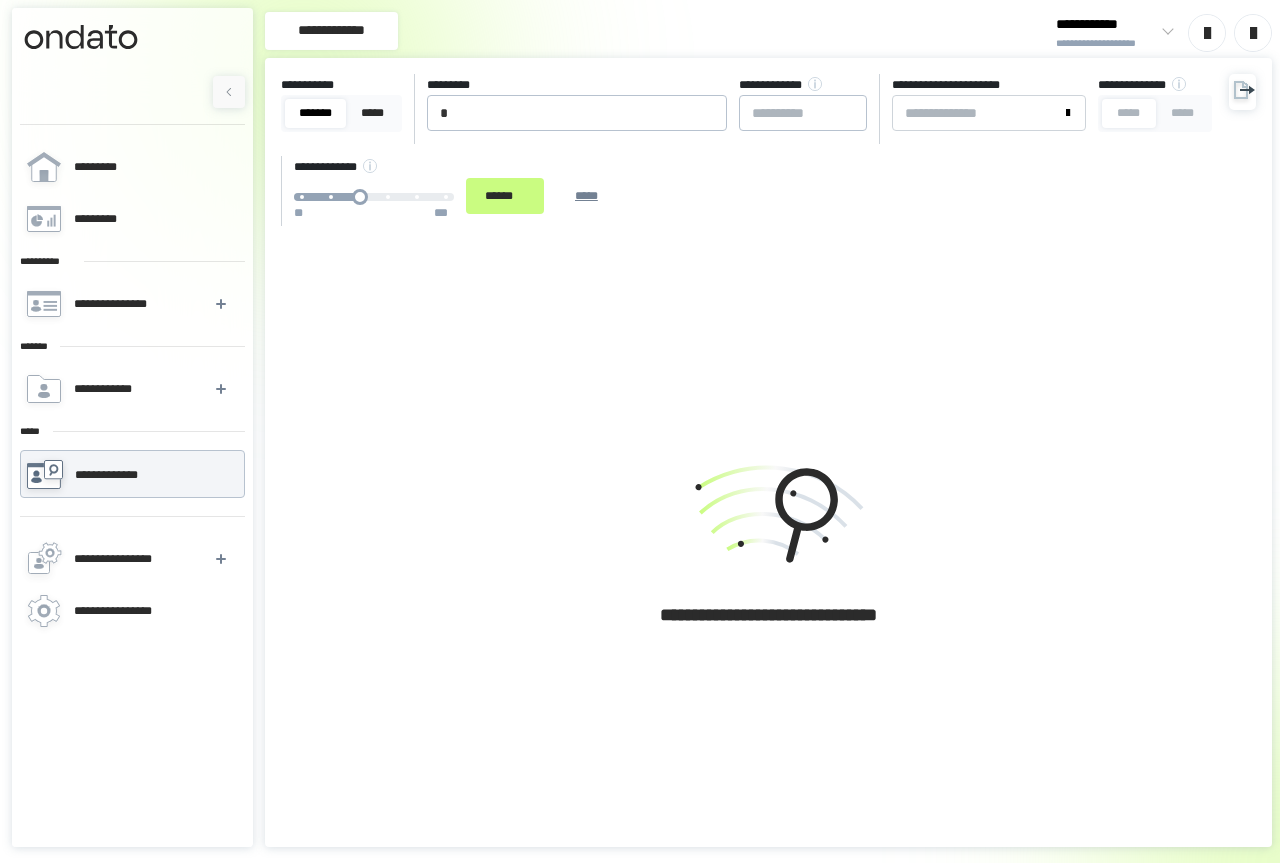 scroll, scrollTop: 0, scrollLeft: 0, axis: both 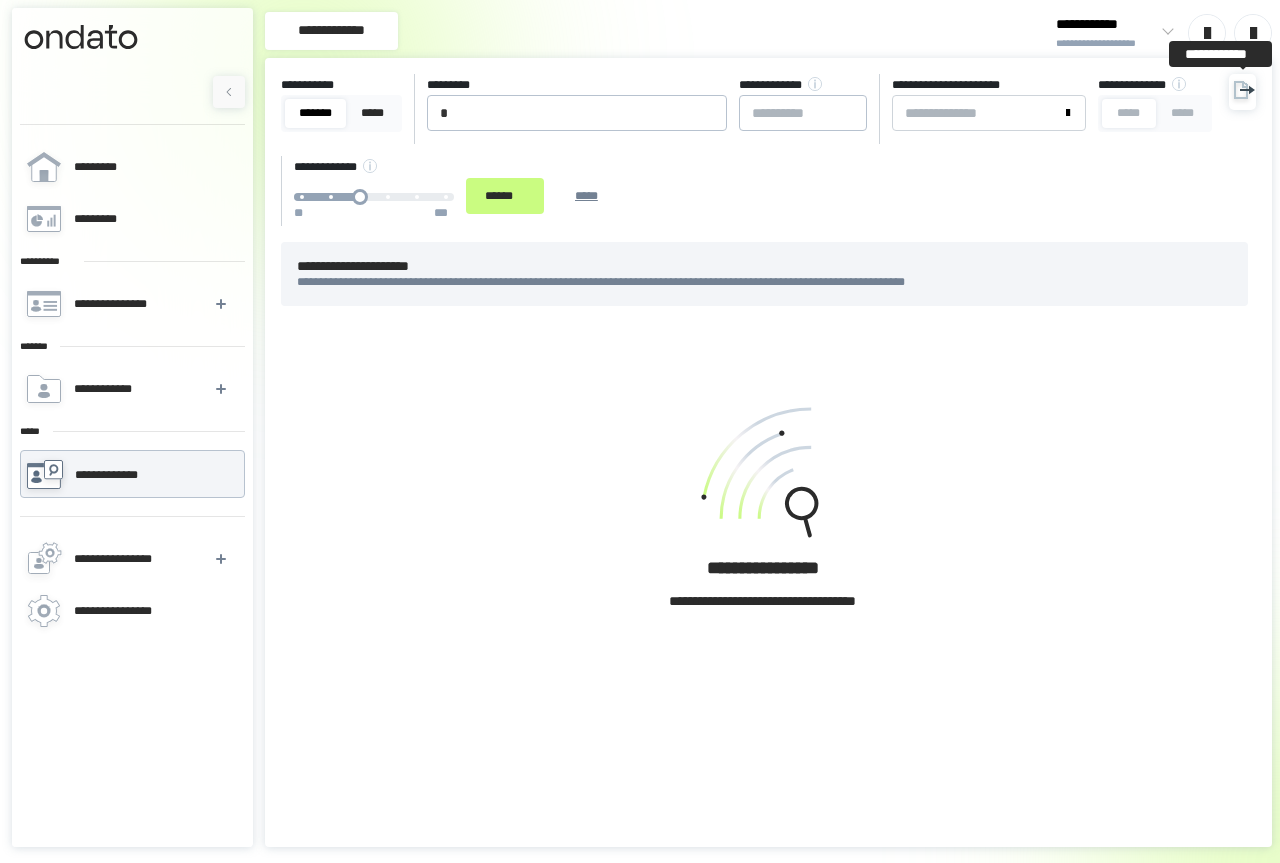 click 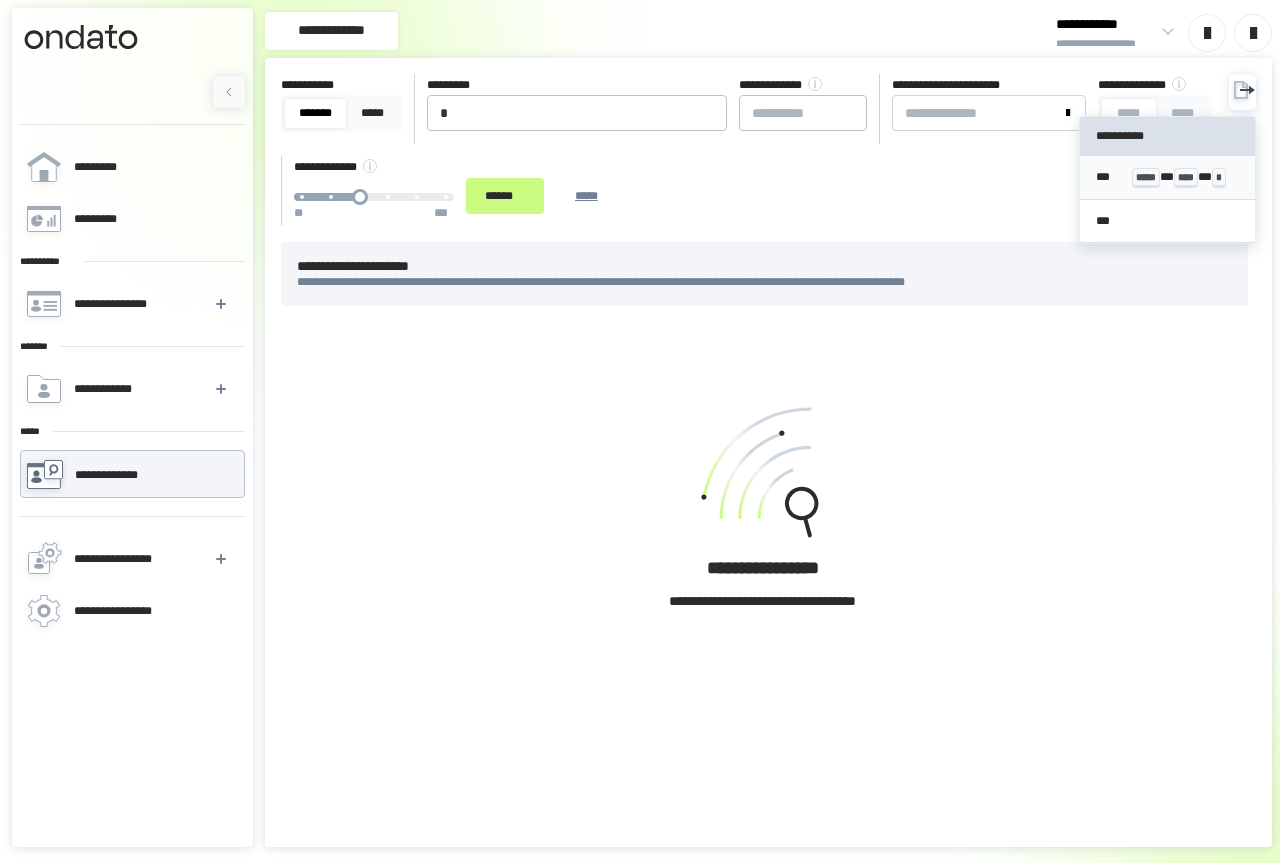 click on "*** ***** * **** *   *" at bounding box center (1167, 177) 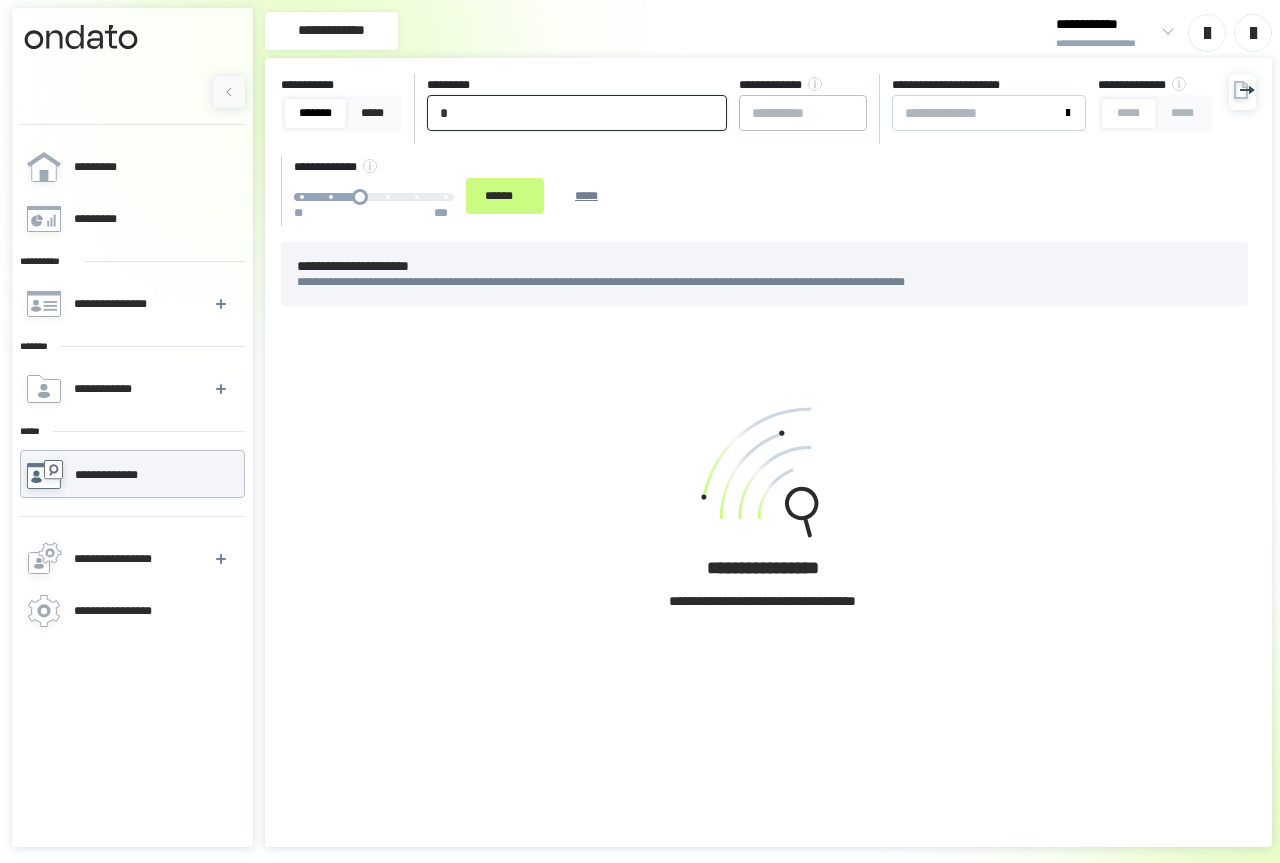 click on "*" at bounding box center [577, 113] 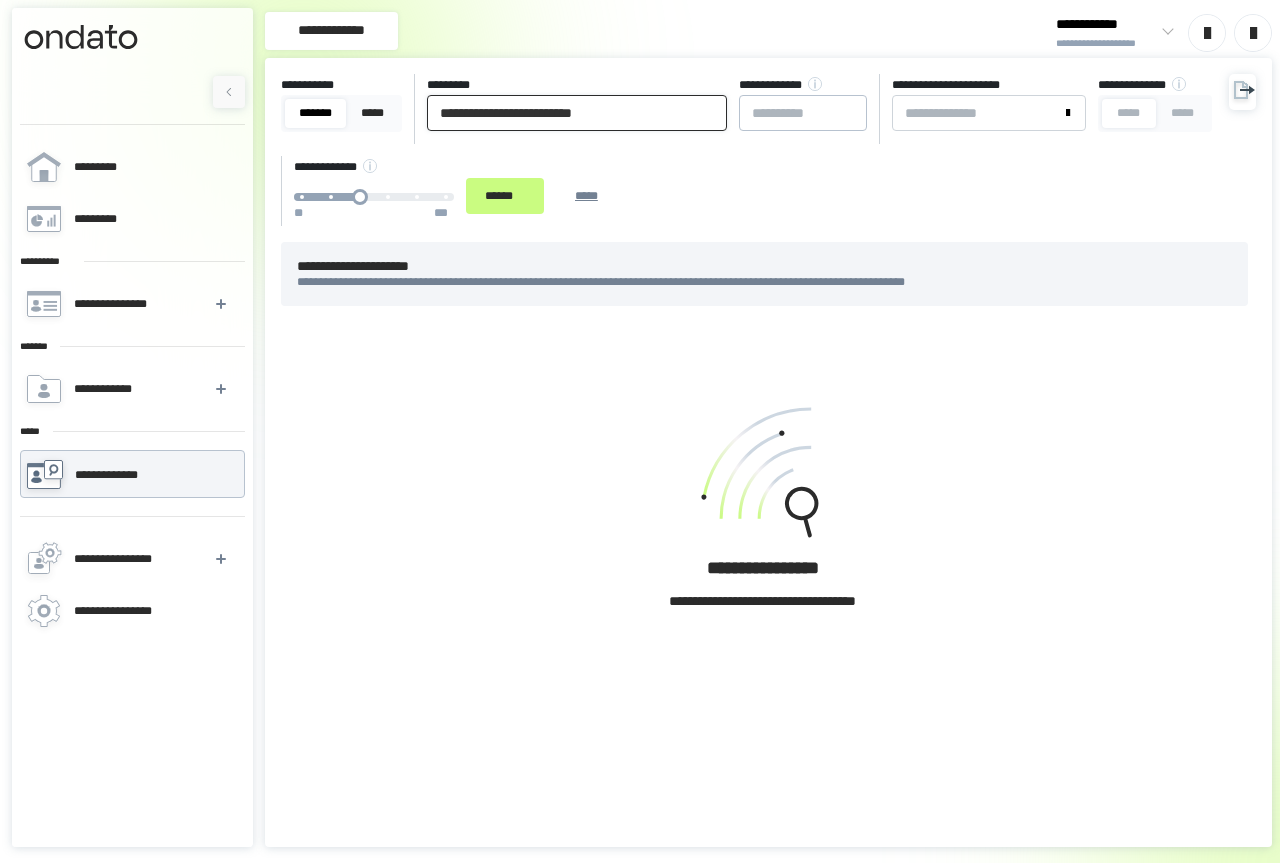 click on "**********" at bounding box center (577, 113) 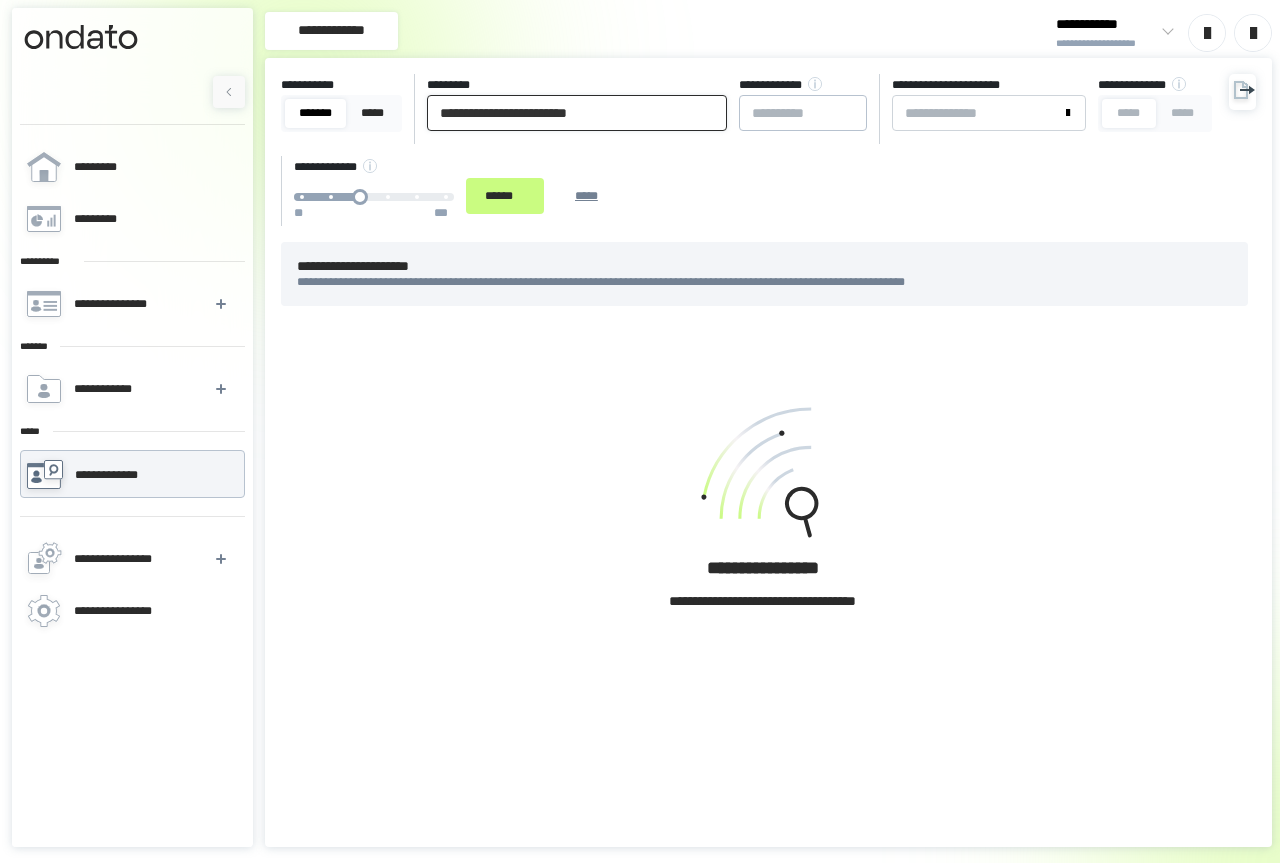 click on "**********" at bounding box center [577, 113] 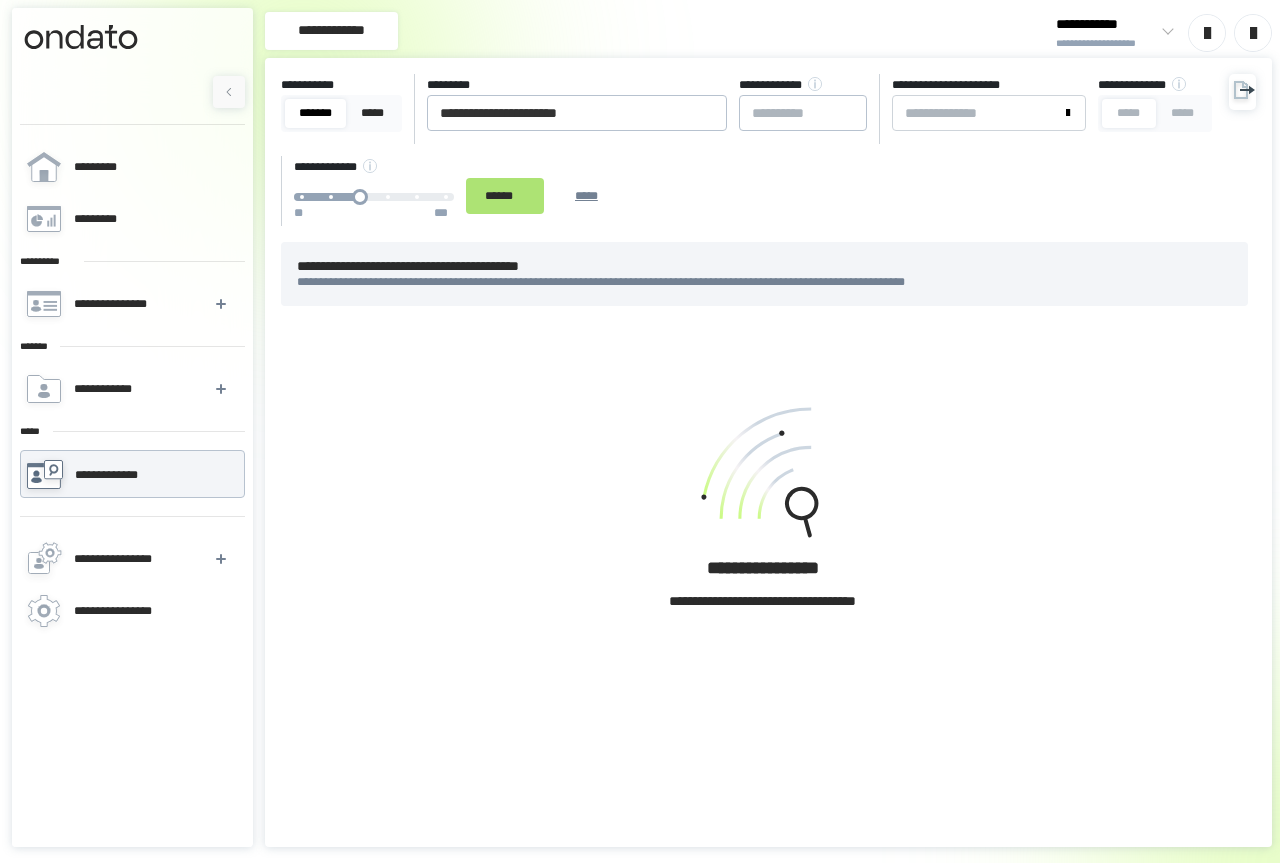 click on "******" at bounding box center (505, 196) 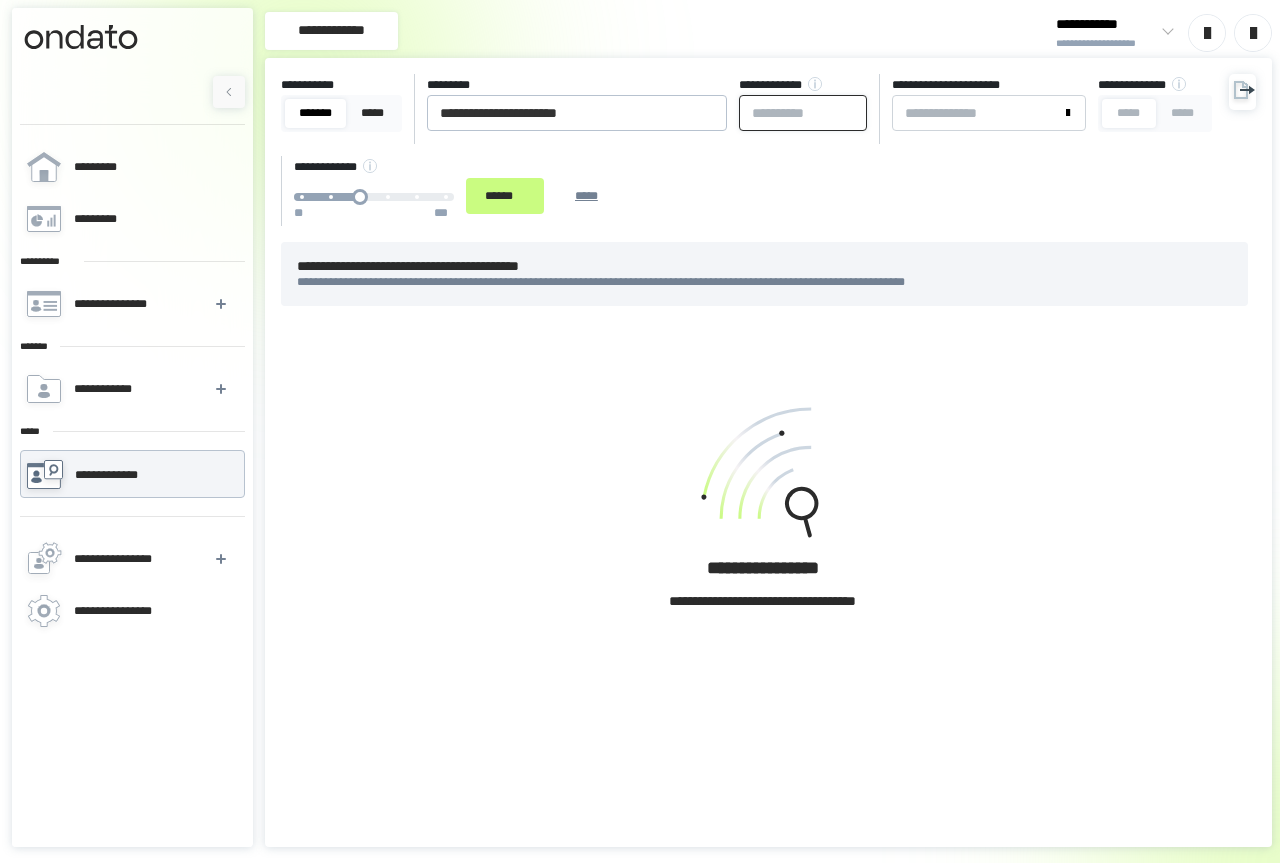 click at bounding box center [803, 113] 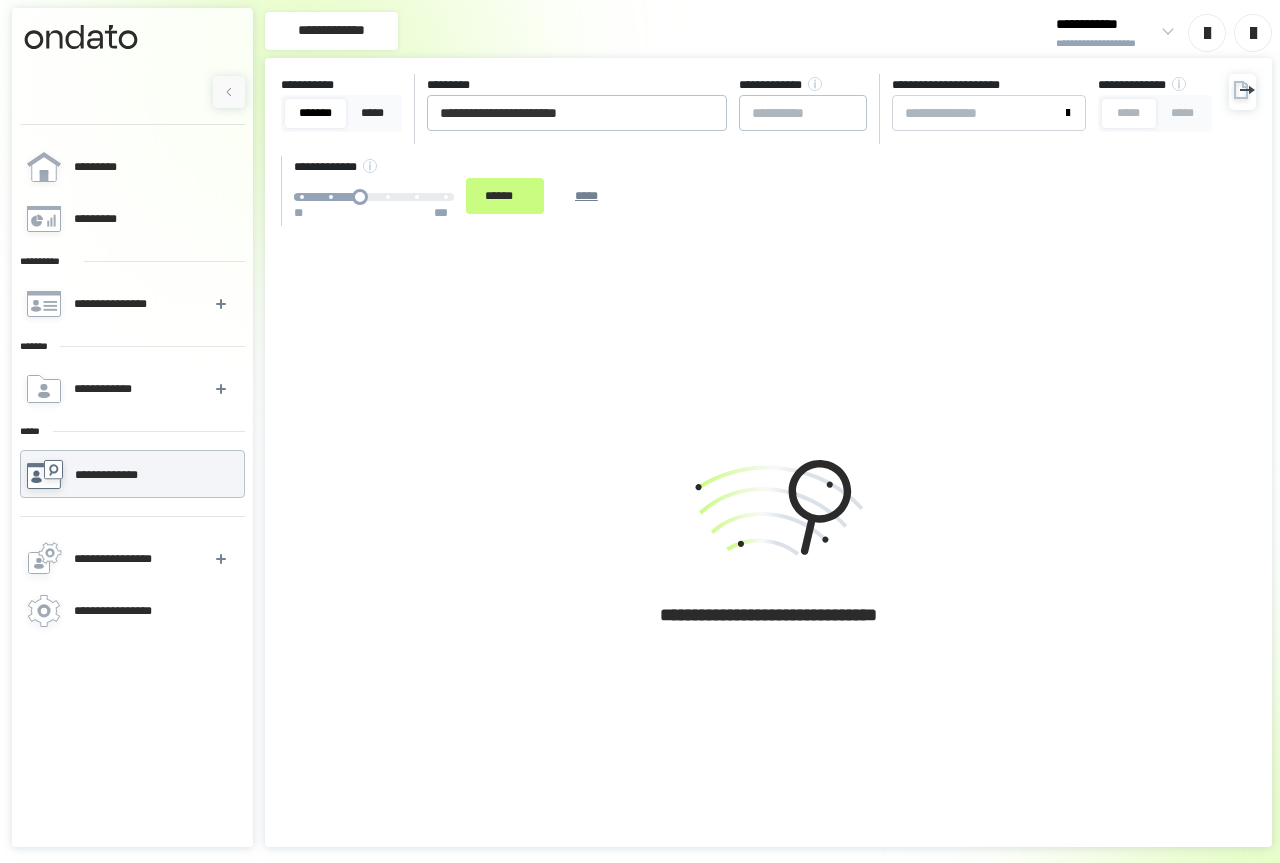 scroll, scrollTop: 0, scrollLeft: 0, axis: both 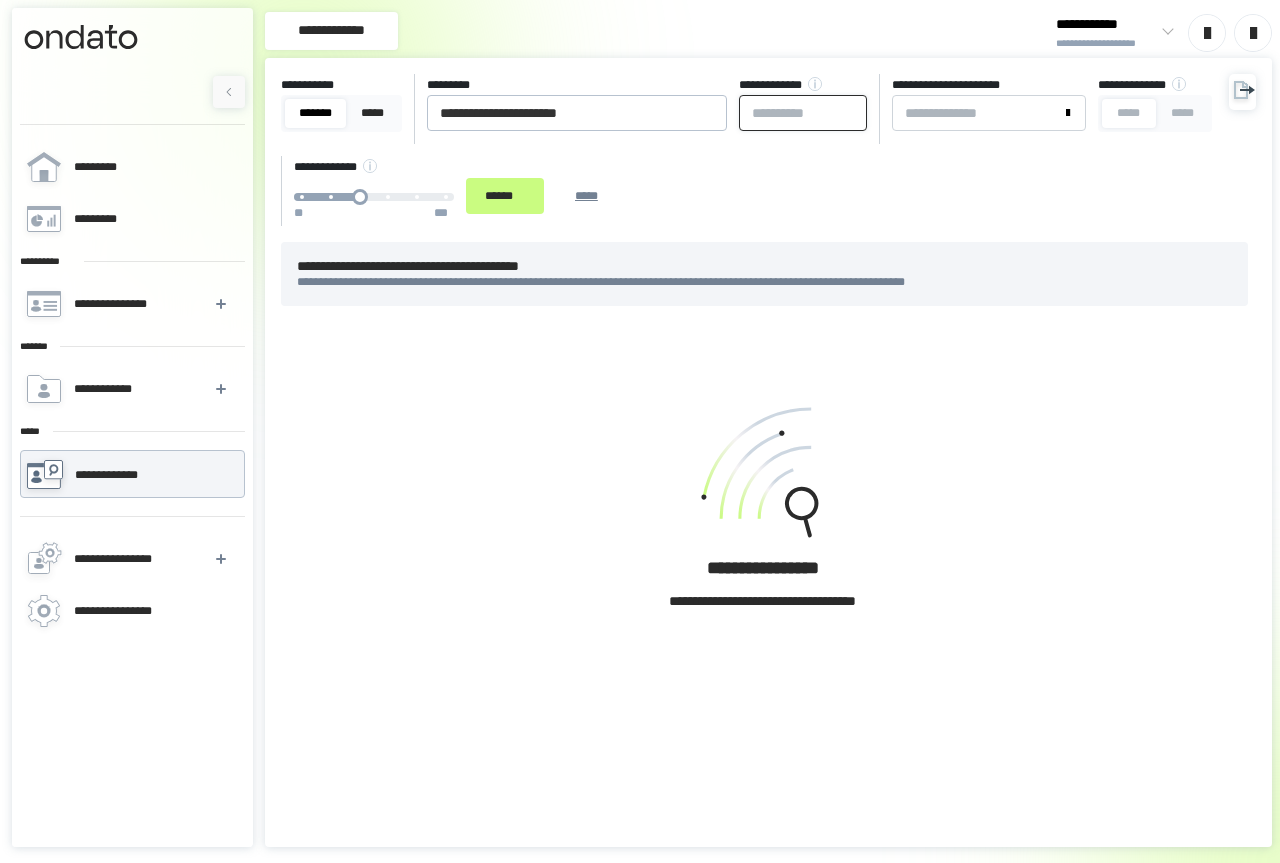 click at bounding box center [803, 113] 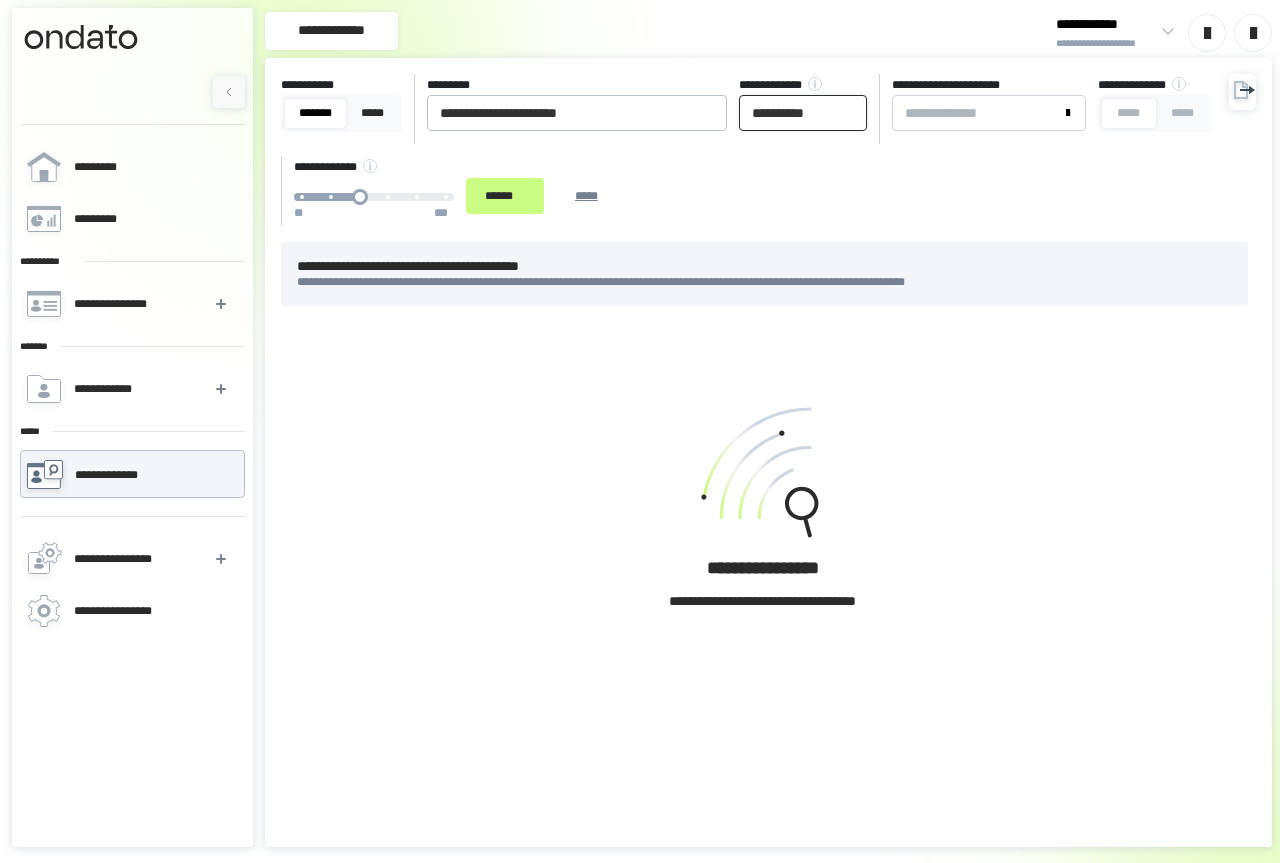 type on "**********" 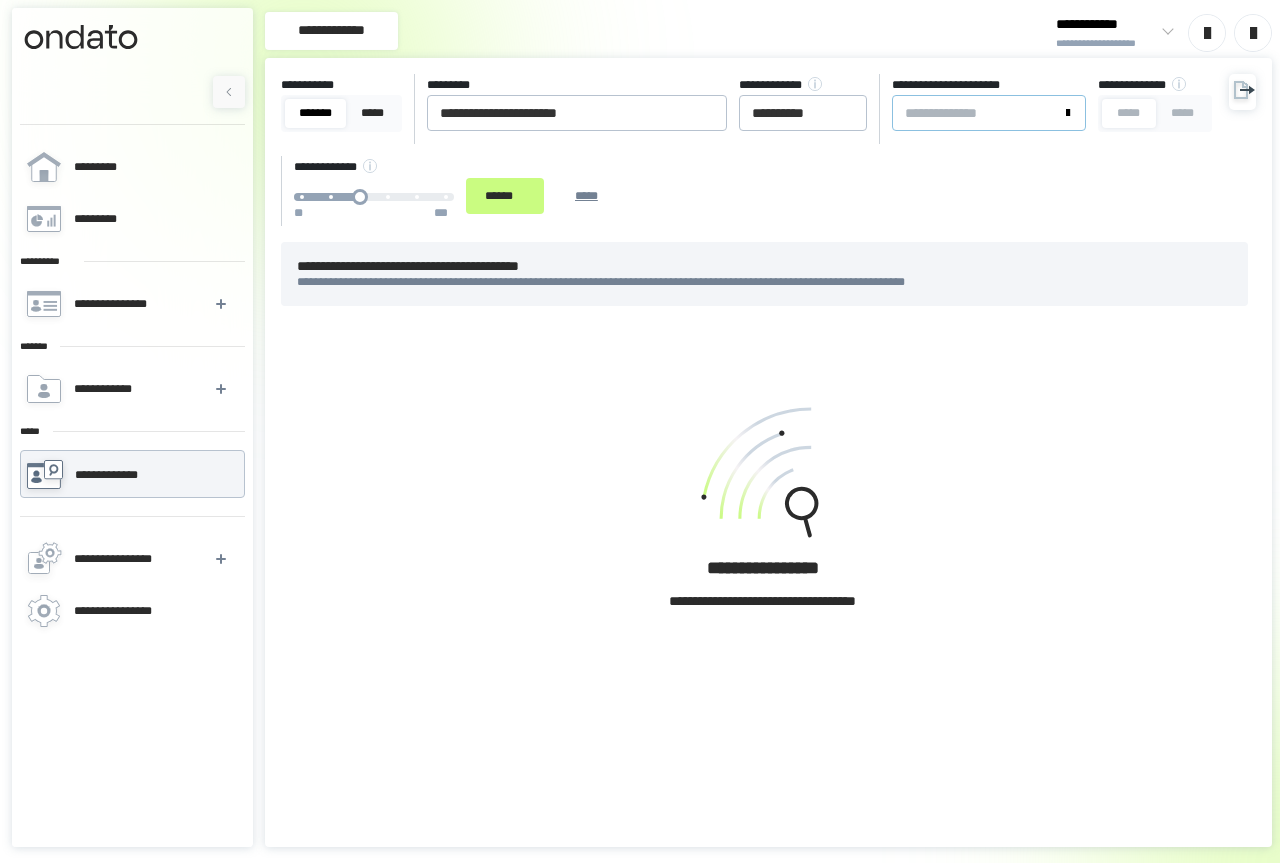 click on "**********" at bounding box center (977, 113) 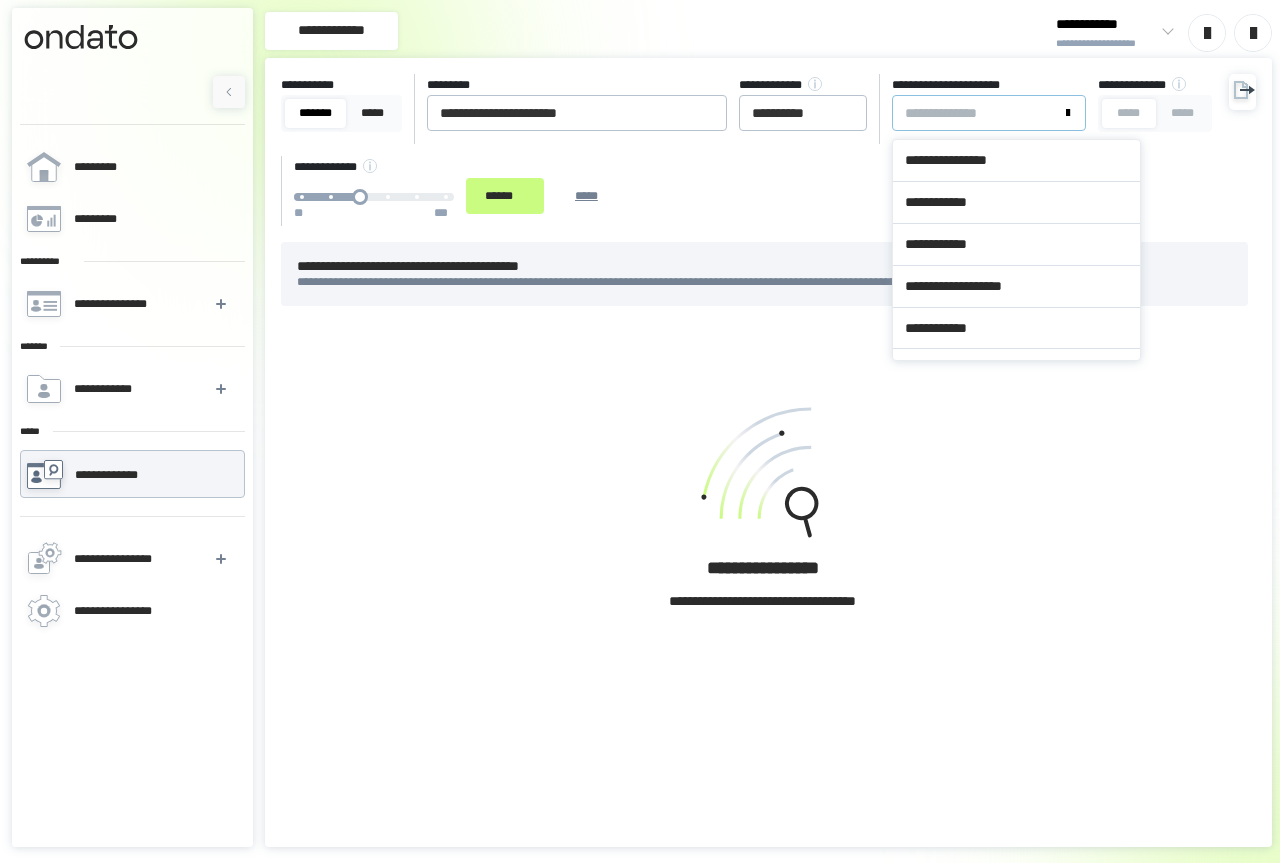 paste on "********" 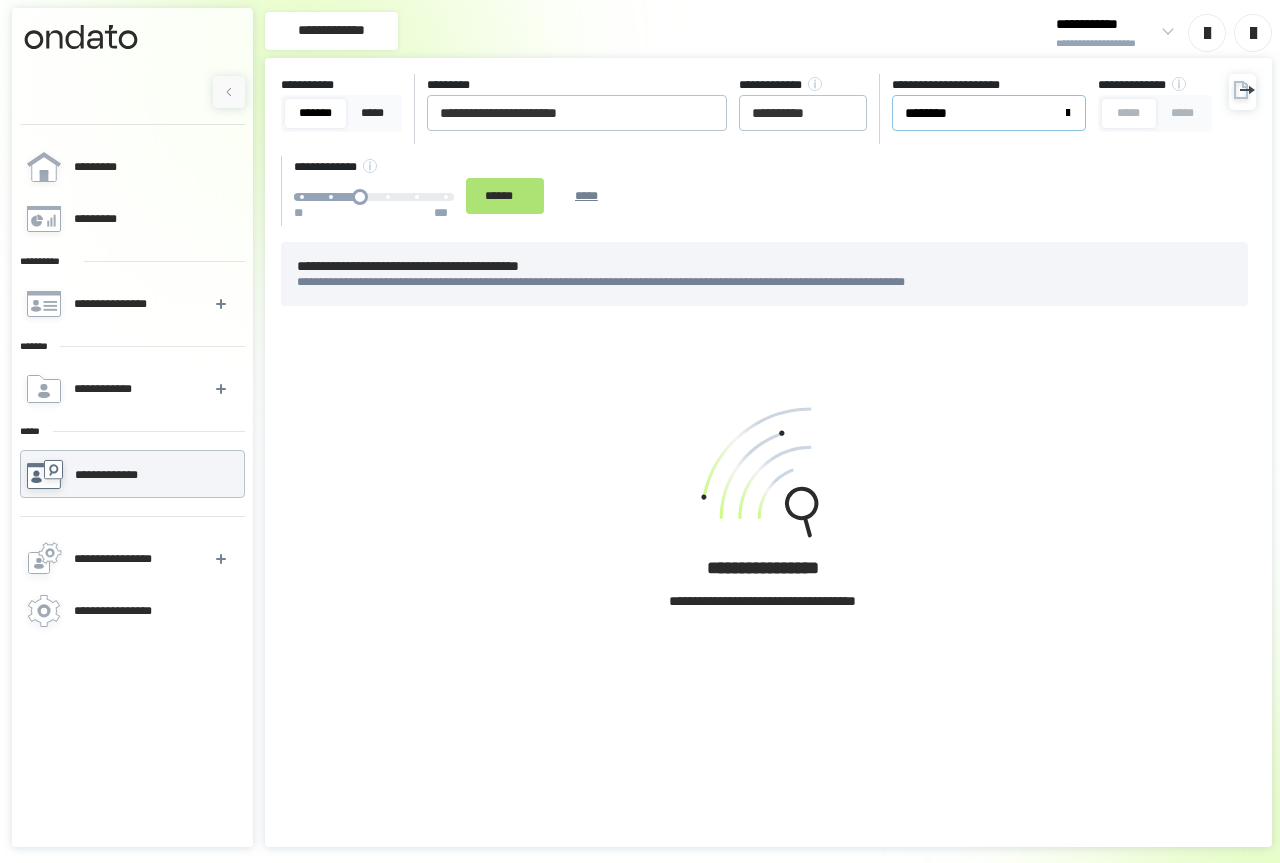 type on "********" 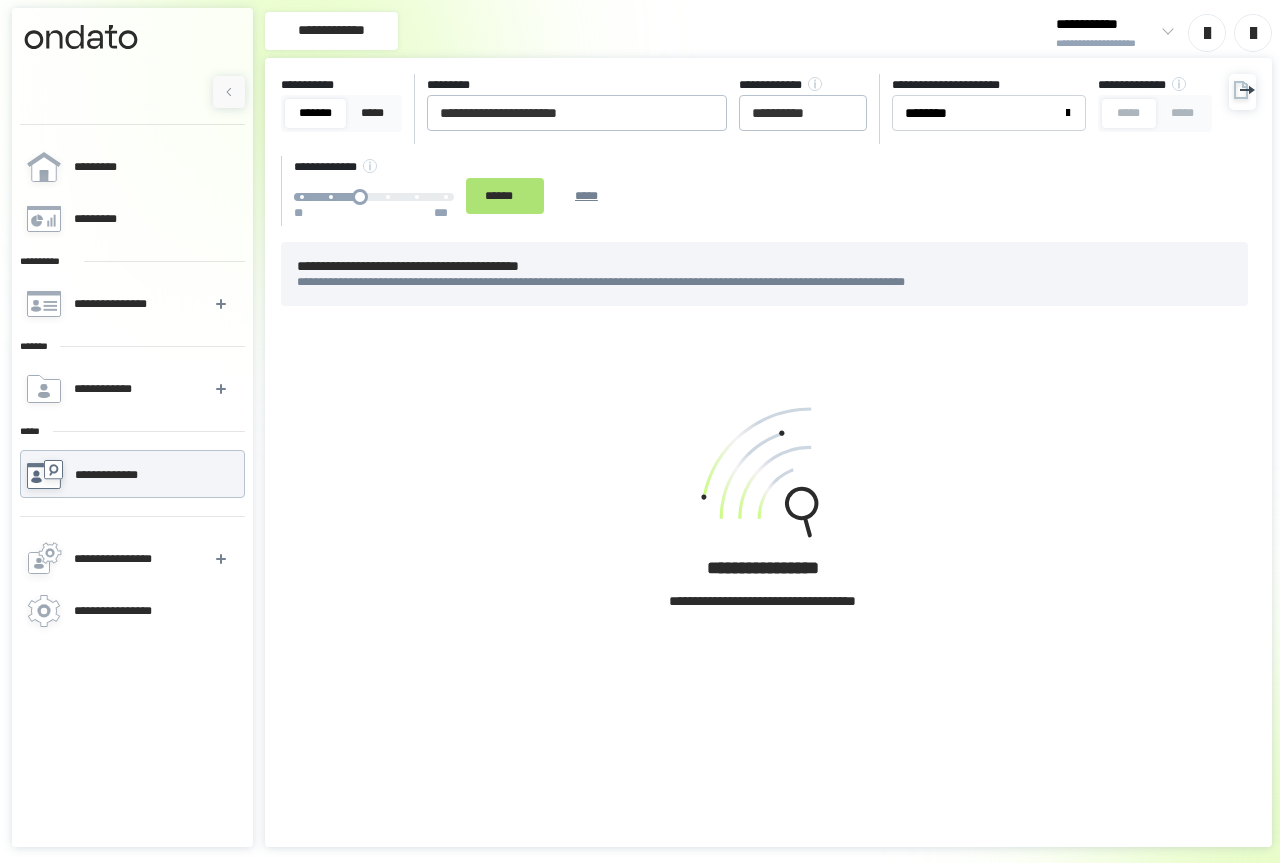click on "******" at bounding box center (505, 196) 